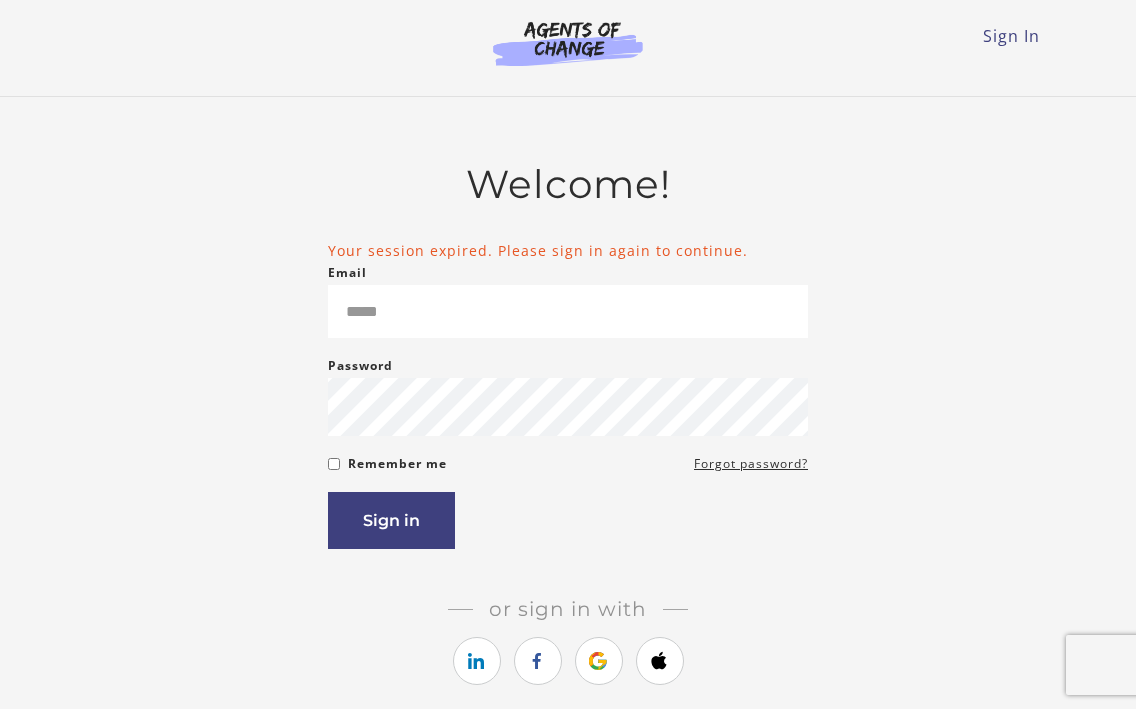 scroll, scrollTop: 0, scrollLeft: 0, axis: both 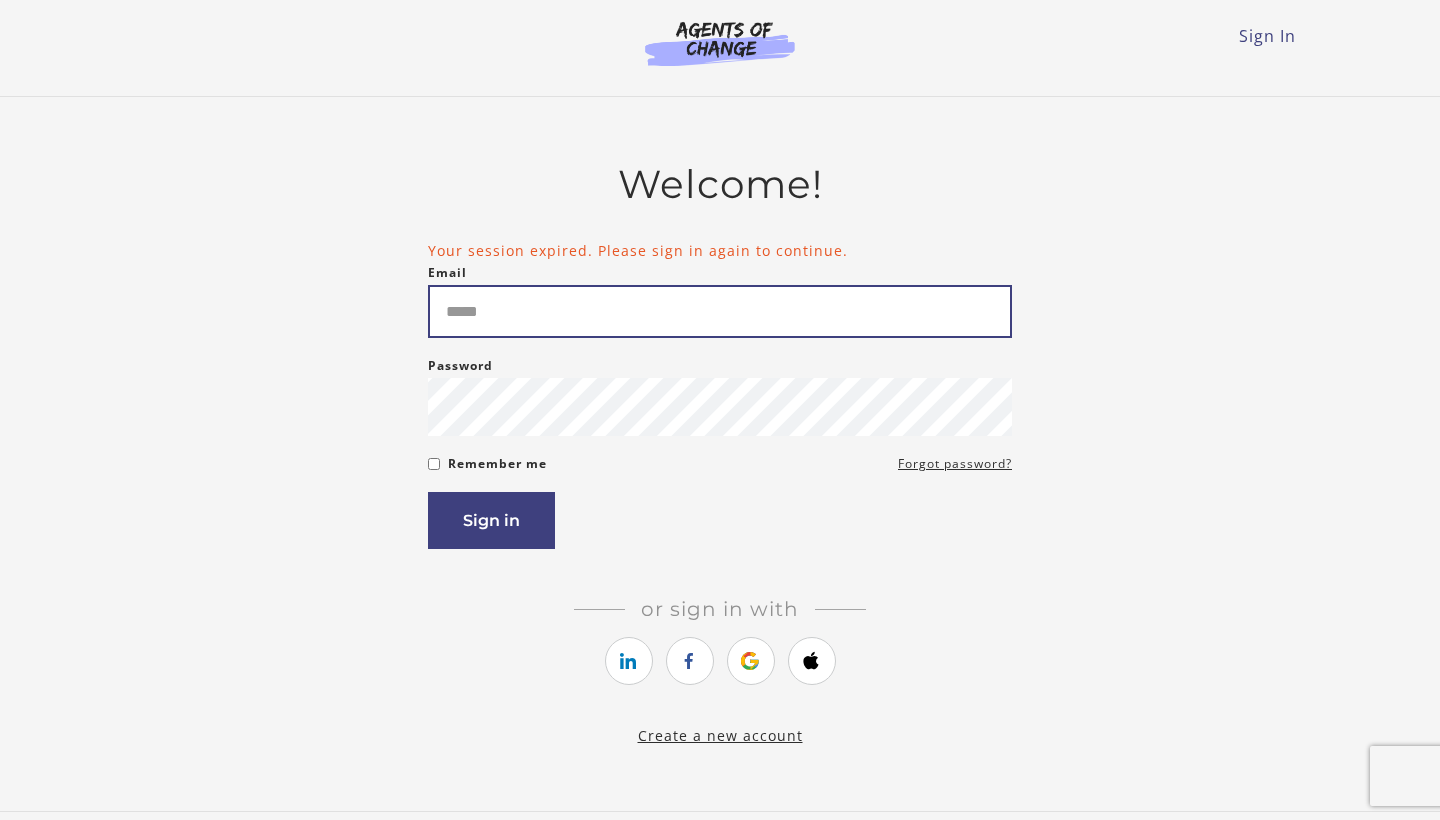 click on "Email" at bounding box center (720, 311) 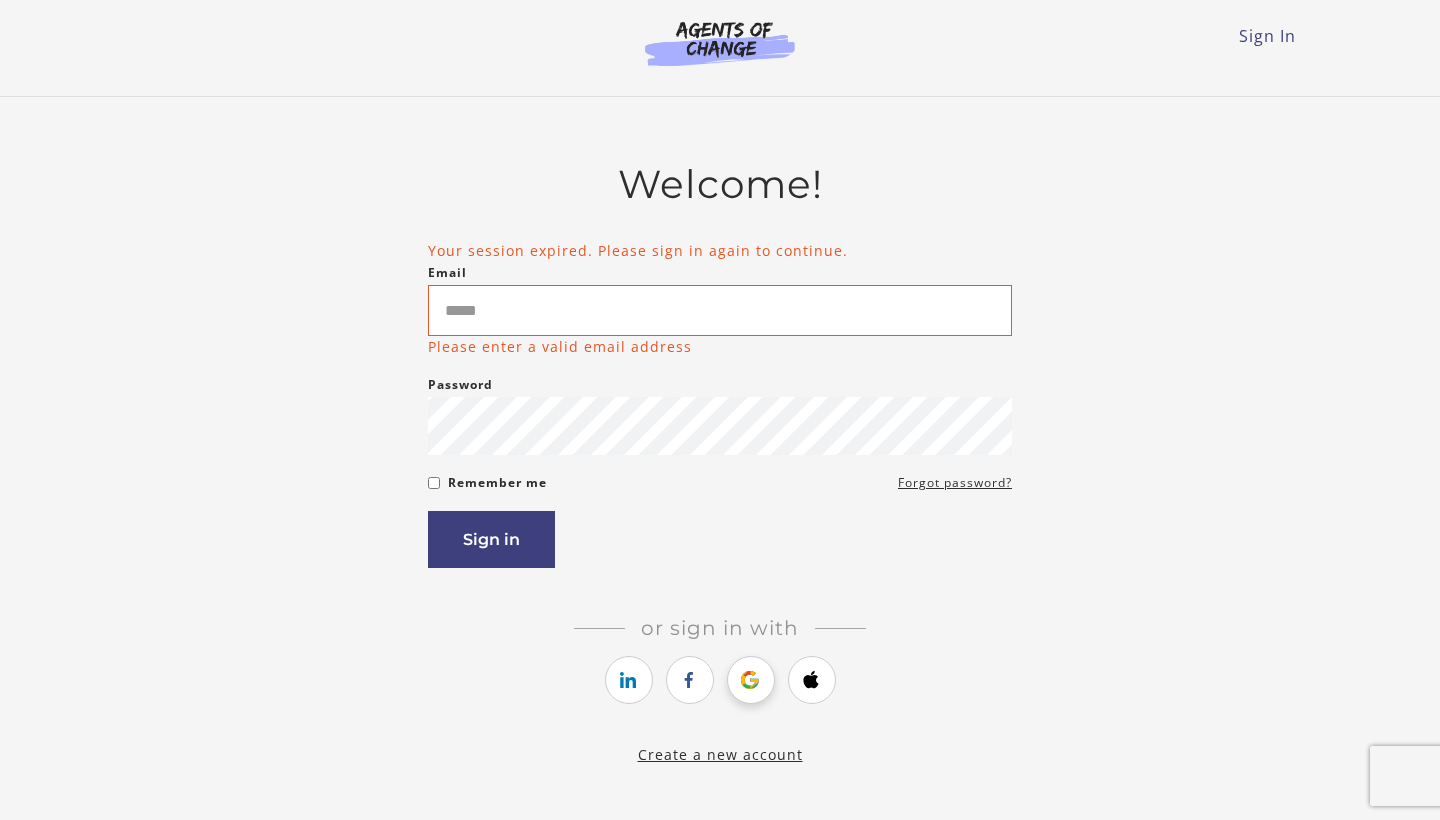 click at bounding box center [751, 680] 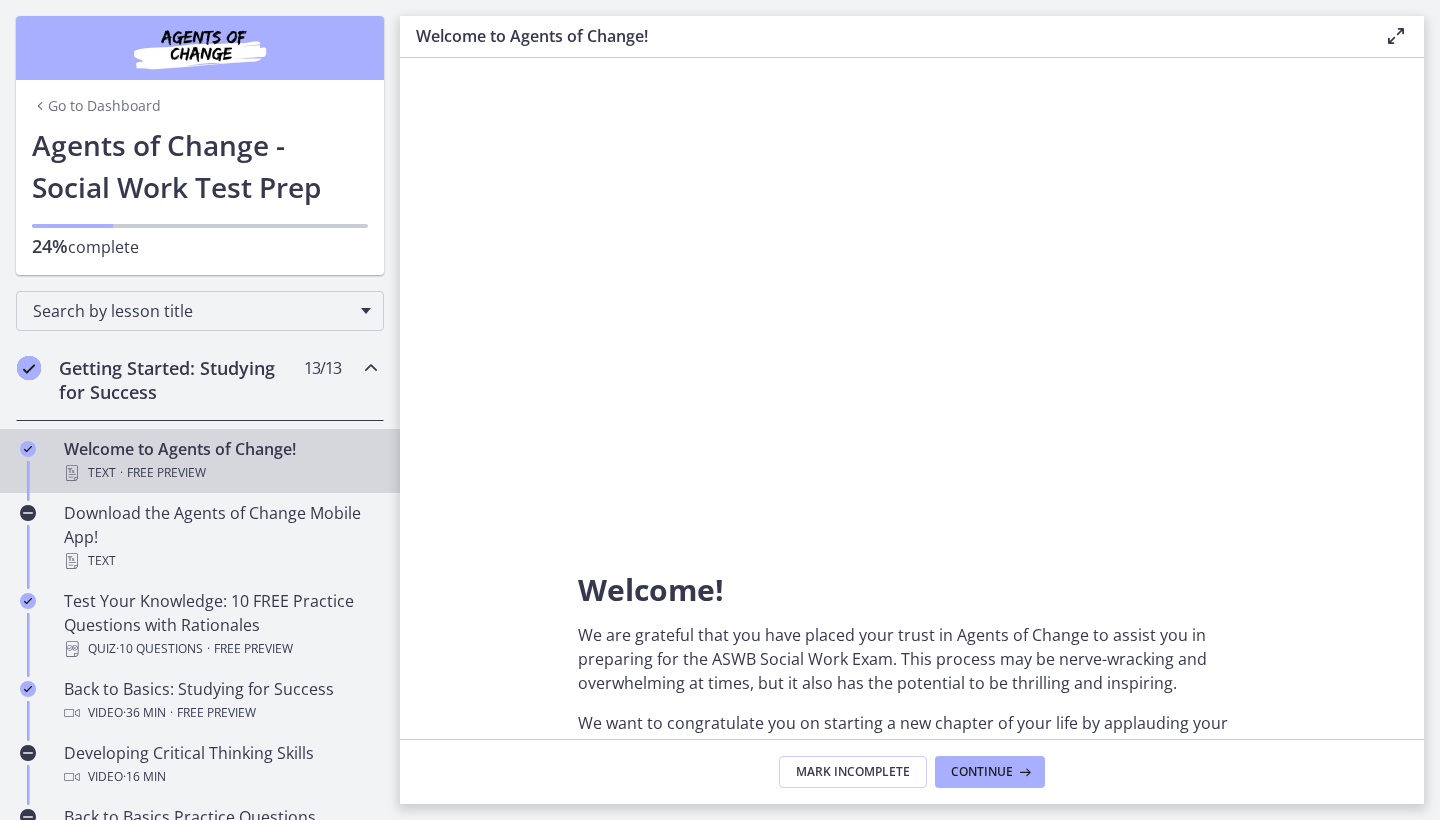 scroll, scrollTop: 0, scrollLeft: 0, axis: both 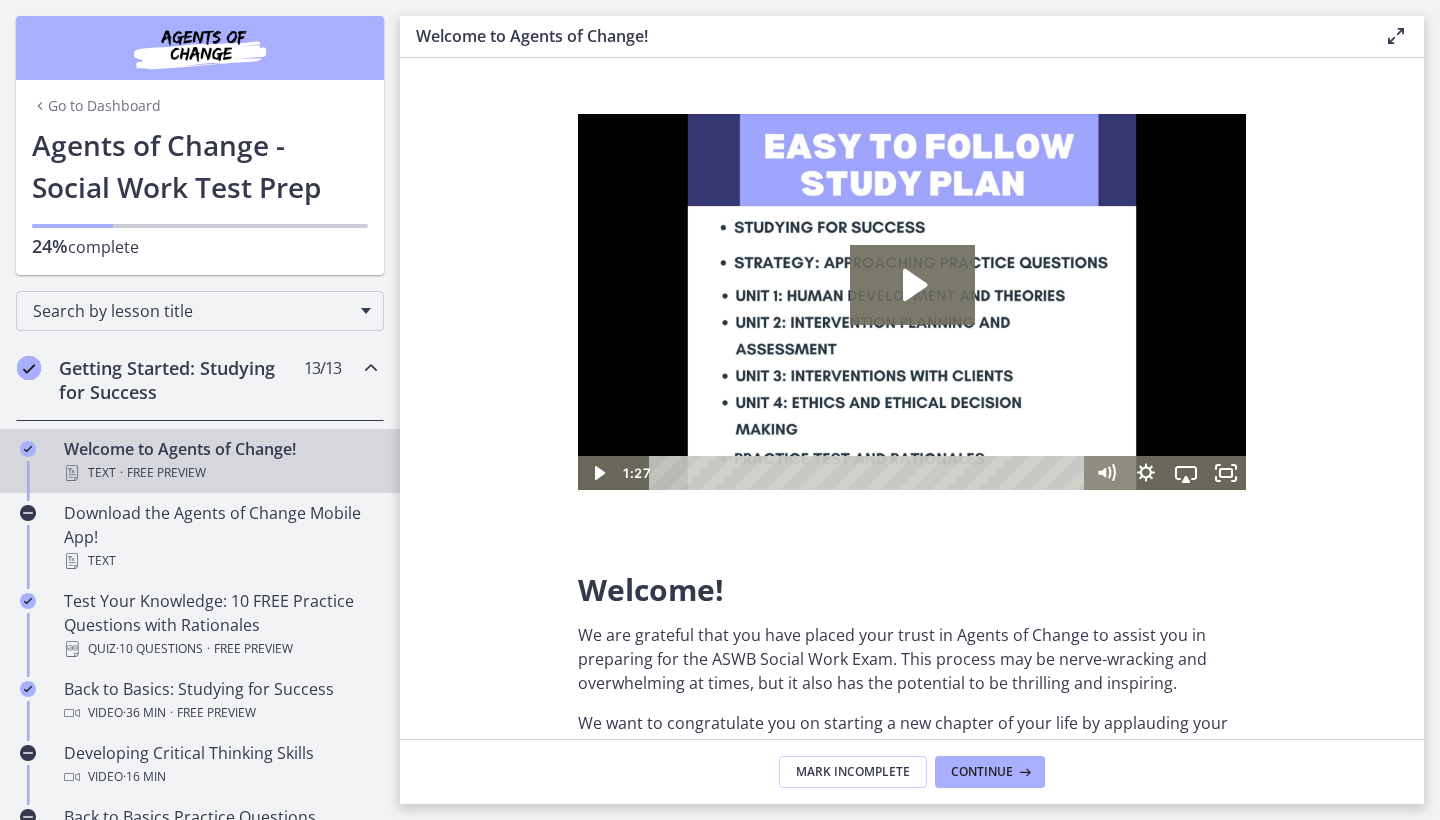 click on "Go to Dashboard" at bounding box center (96, 106) 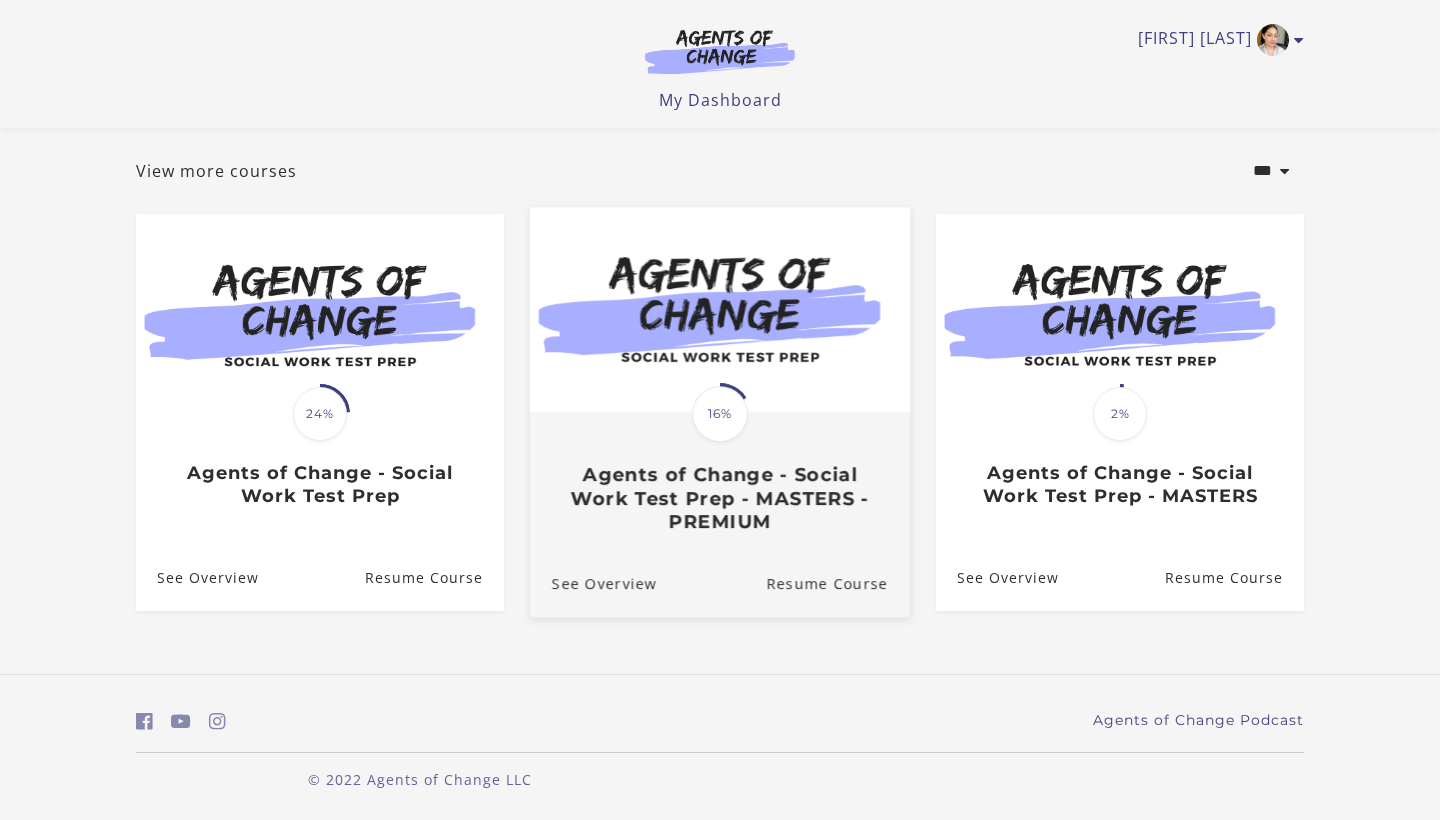 scroll, scrollTop: 226, scrollLeft: 0, axis: vertical 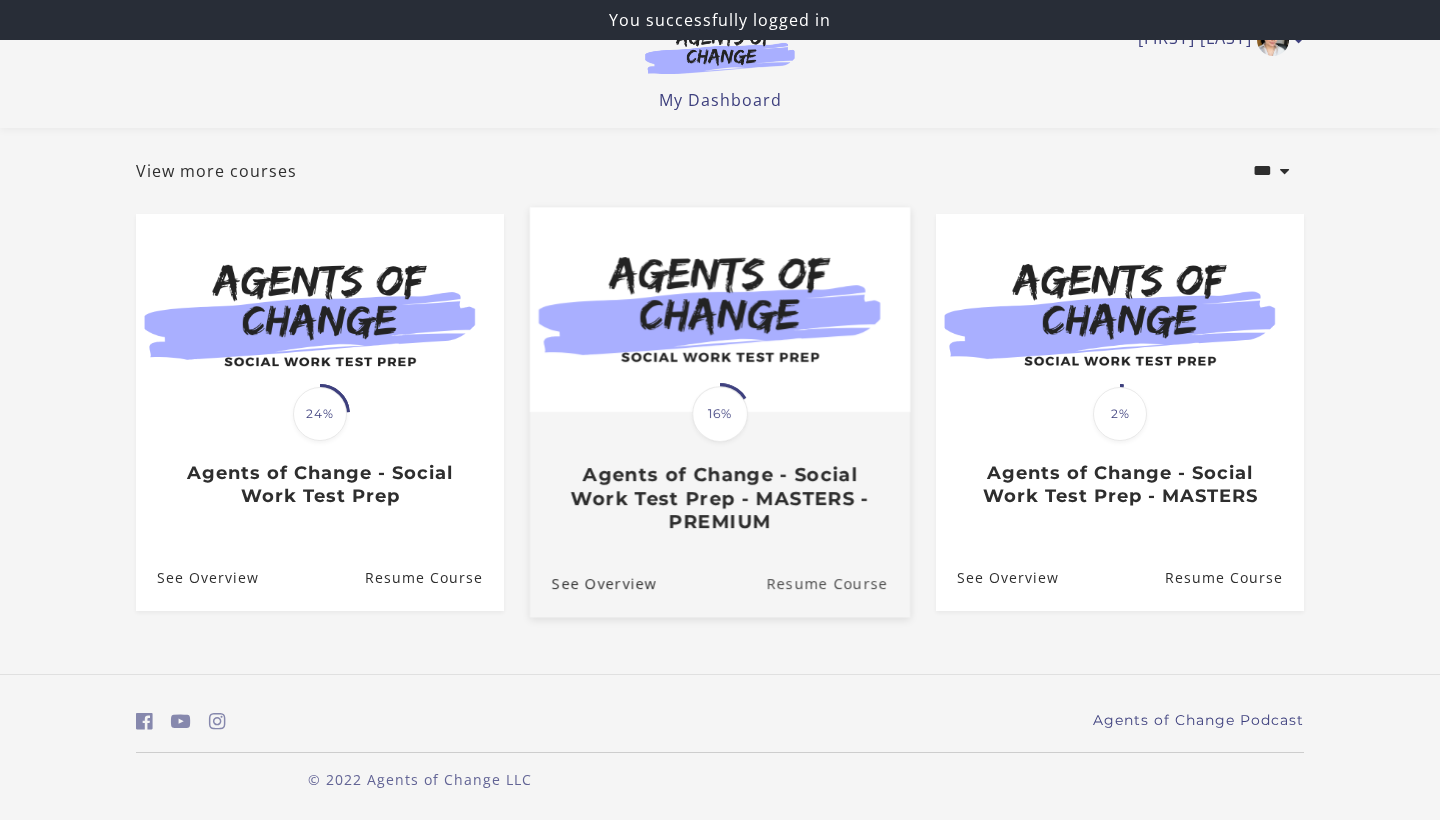 click on "Resume Course" at bounding box center [838, 582] 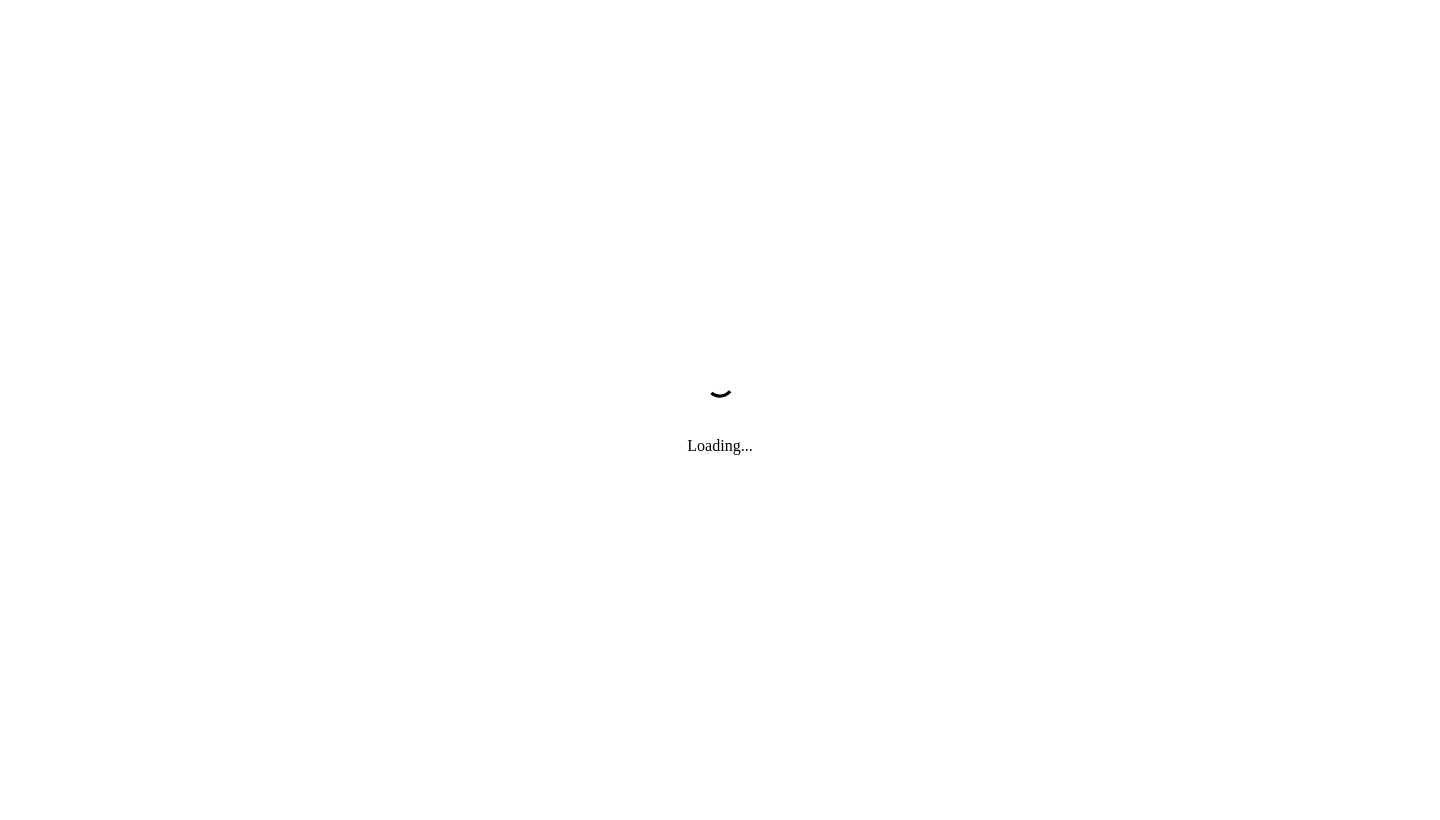 scroll, scrollTop: 0, scrollLeft: 0, axis: both 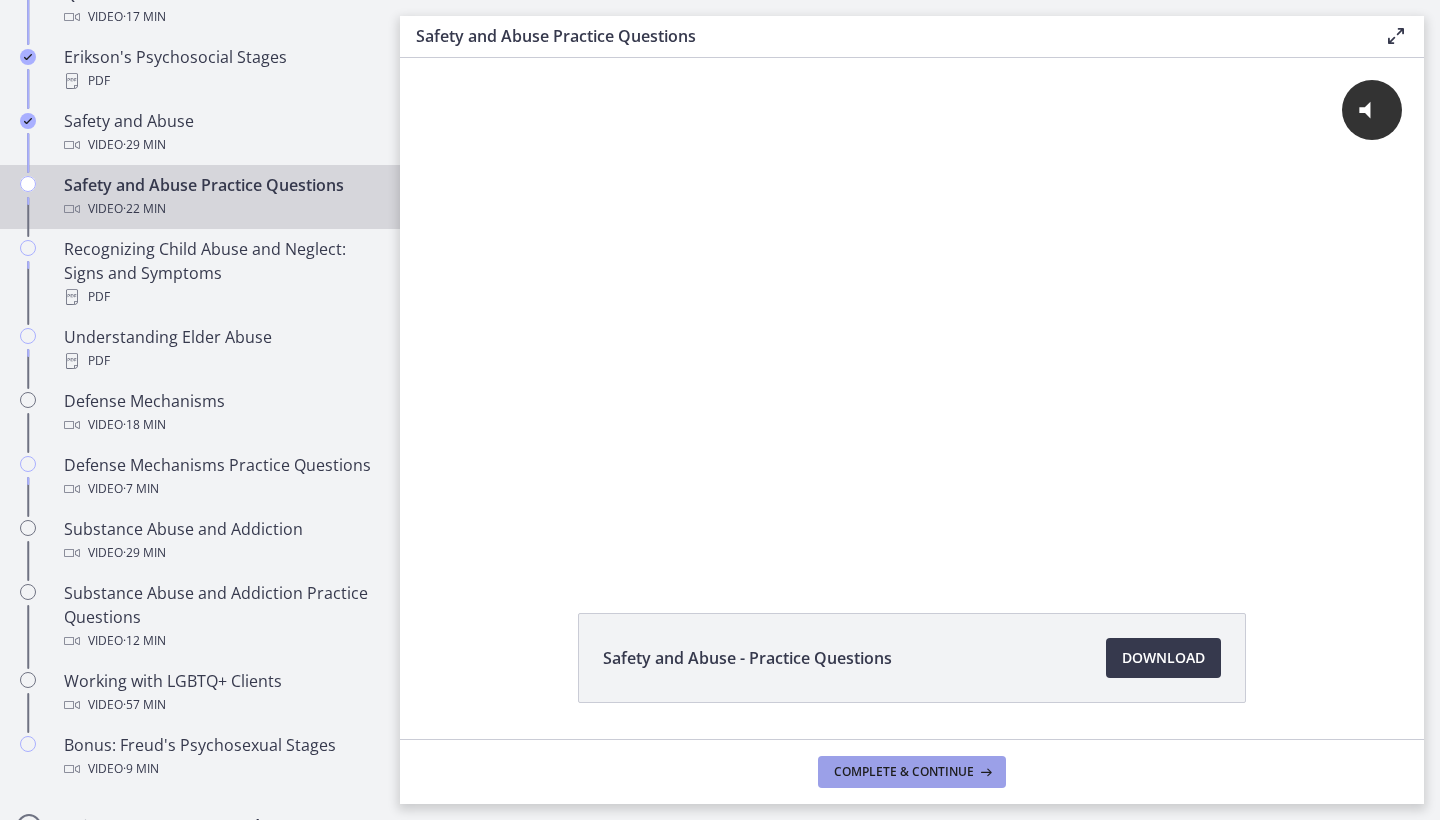 click on "Complete & continue" at bounding box center (912, 772) 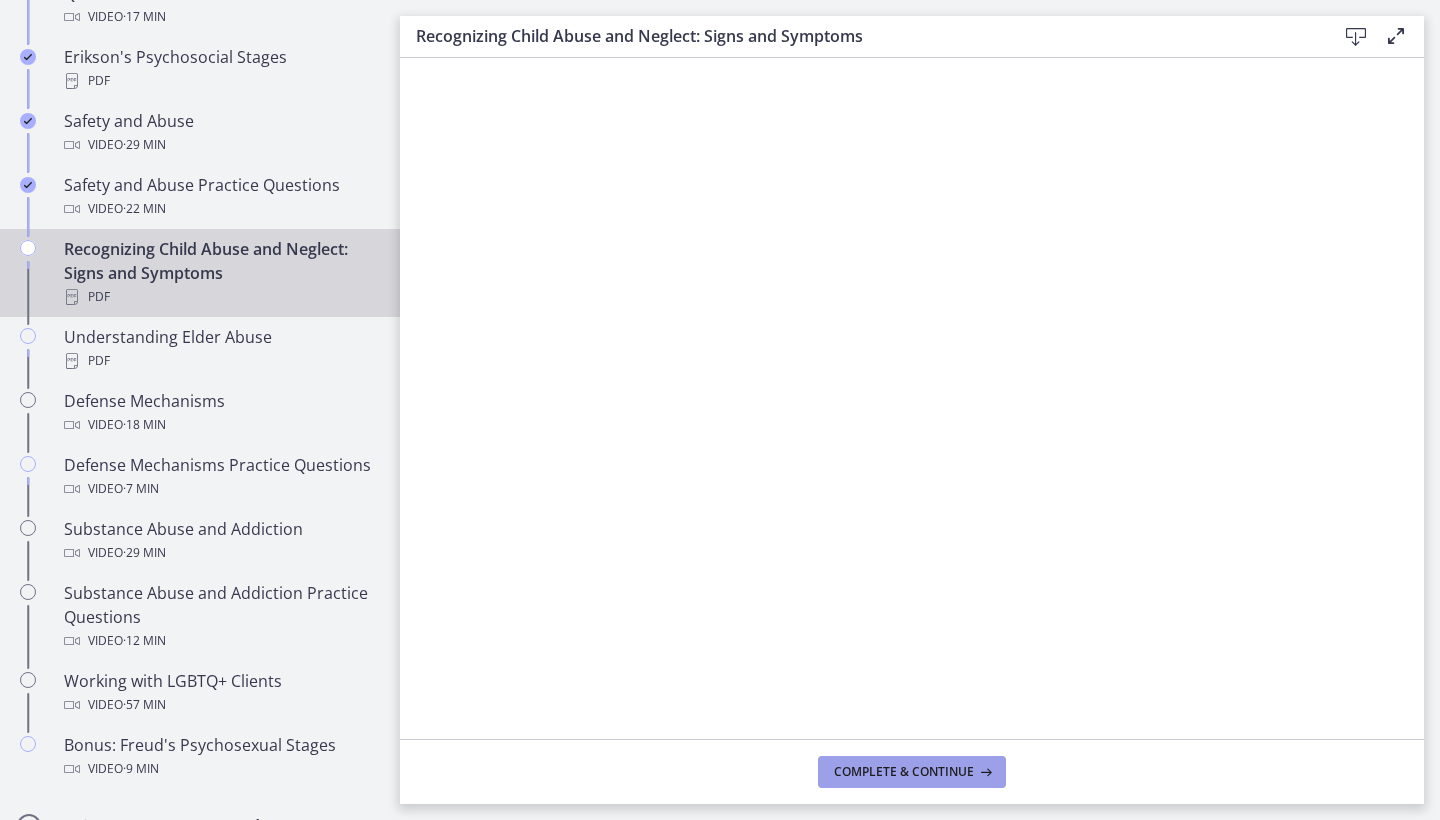 click on "Complete & continue" at bounding box center [904, 772] 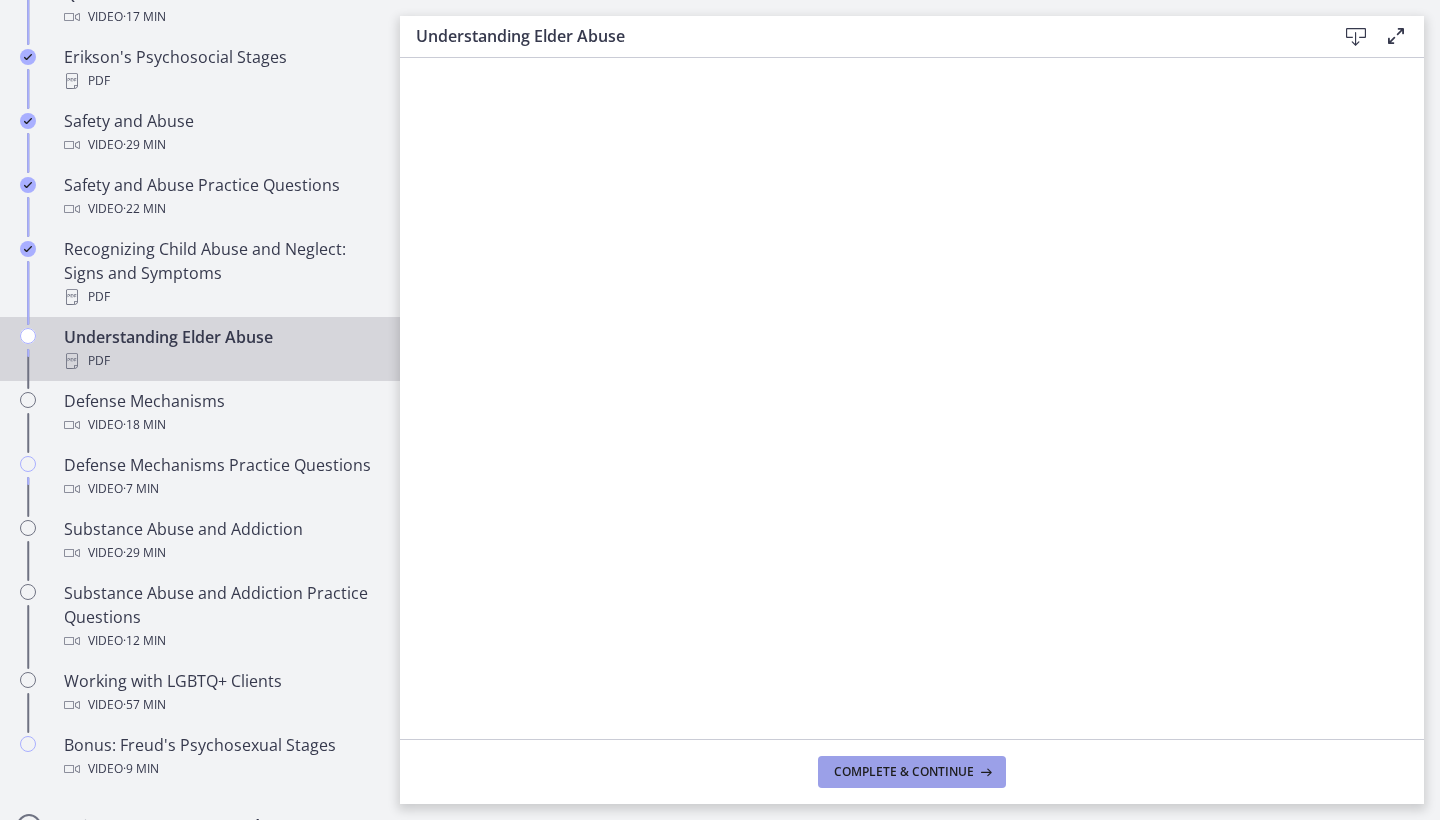 click on "Complete & continue" at bounding box center (912, 772) 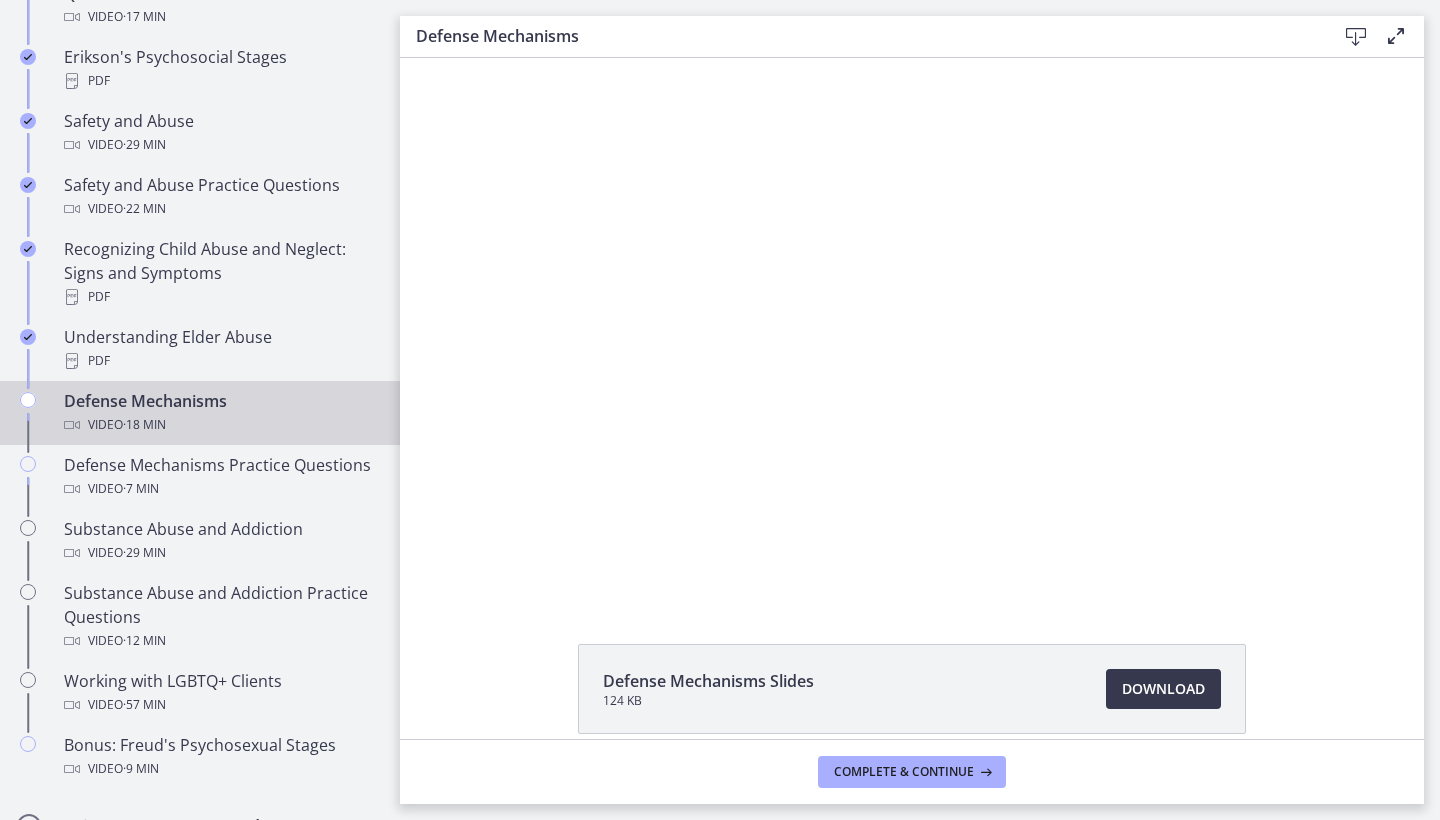 scroll, scrollTop: 0, scrollLeft: 0, axis: both 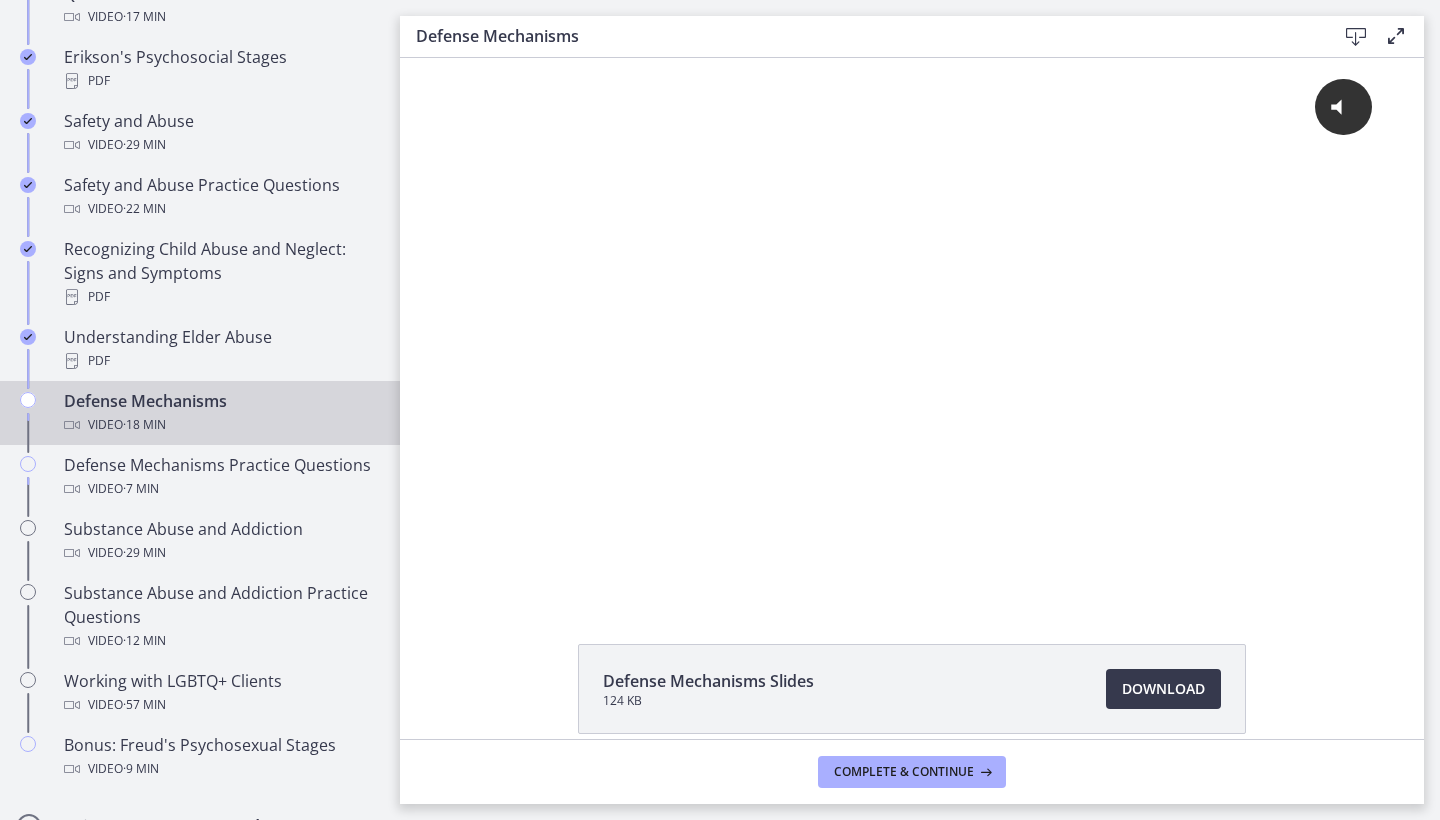 click at bounding box center [1396, 36] 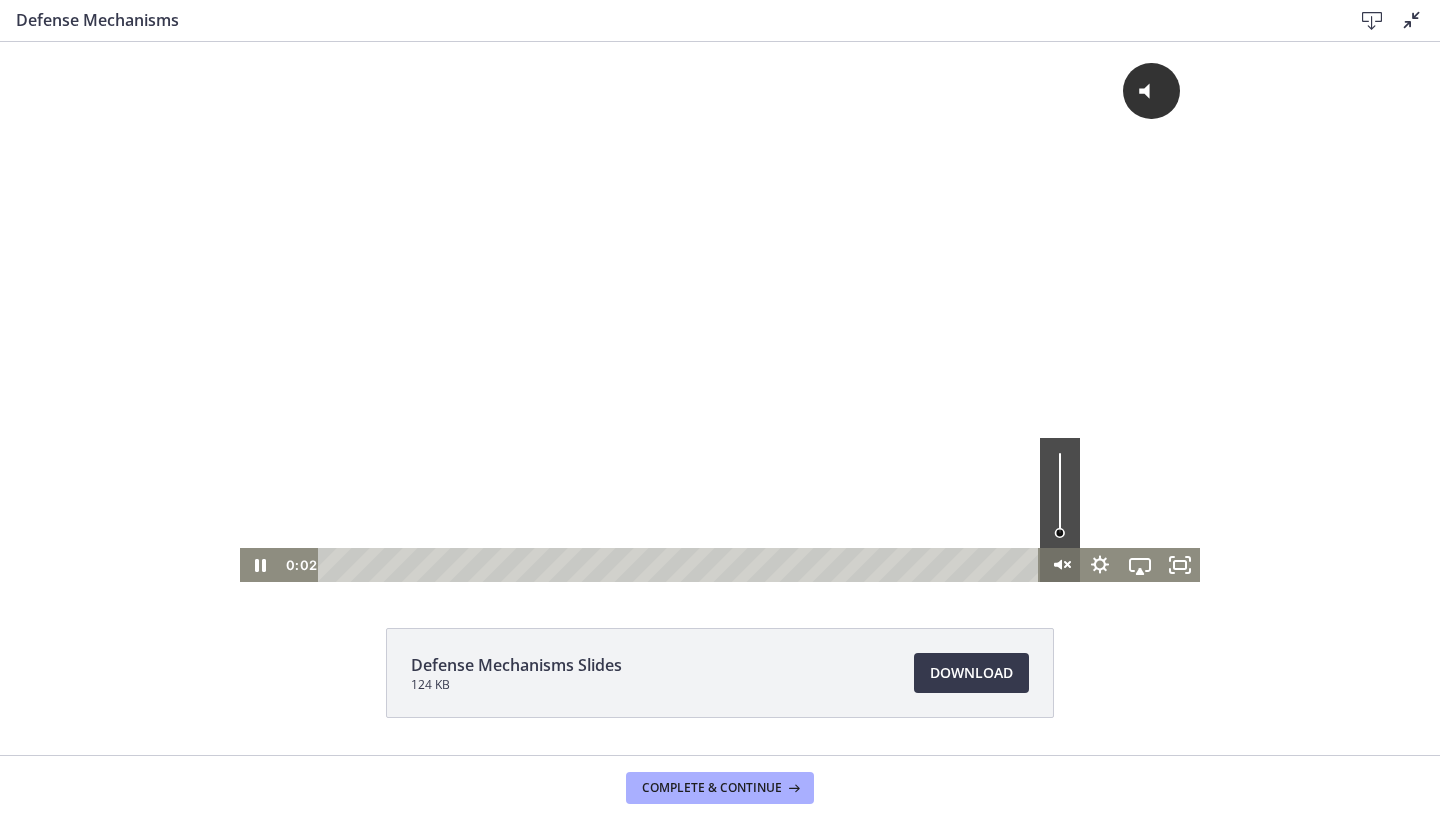 click 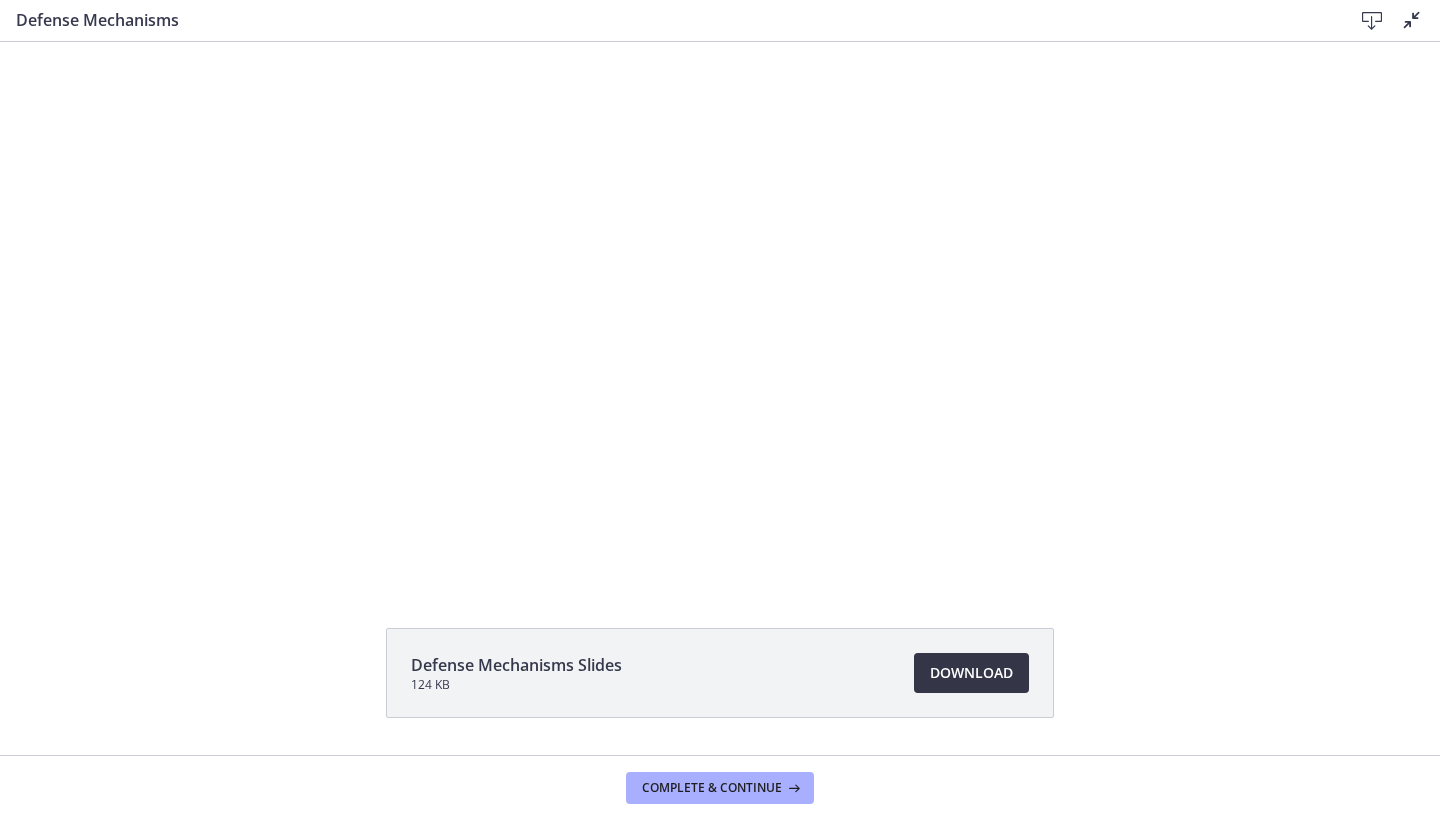 click on "Download
Opens in a new window" at bounding box center (971, 673) 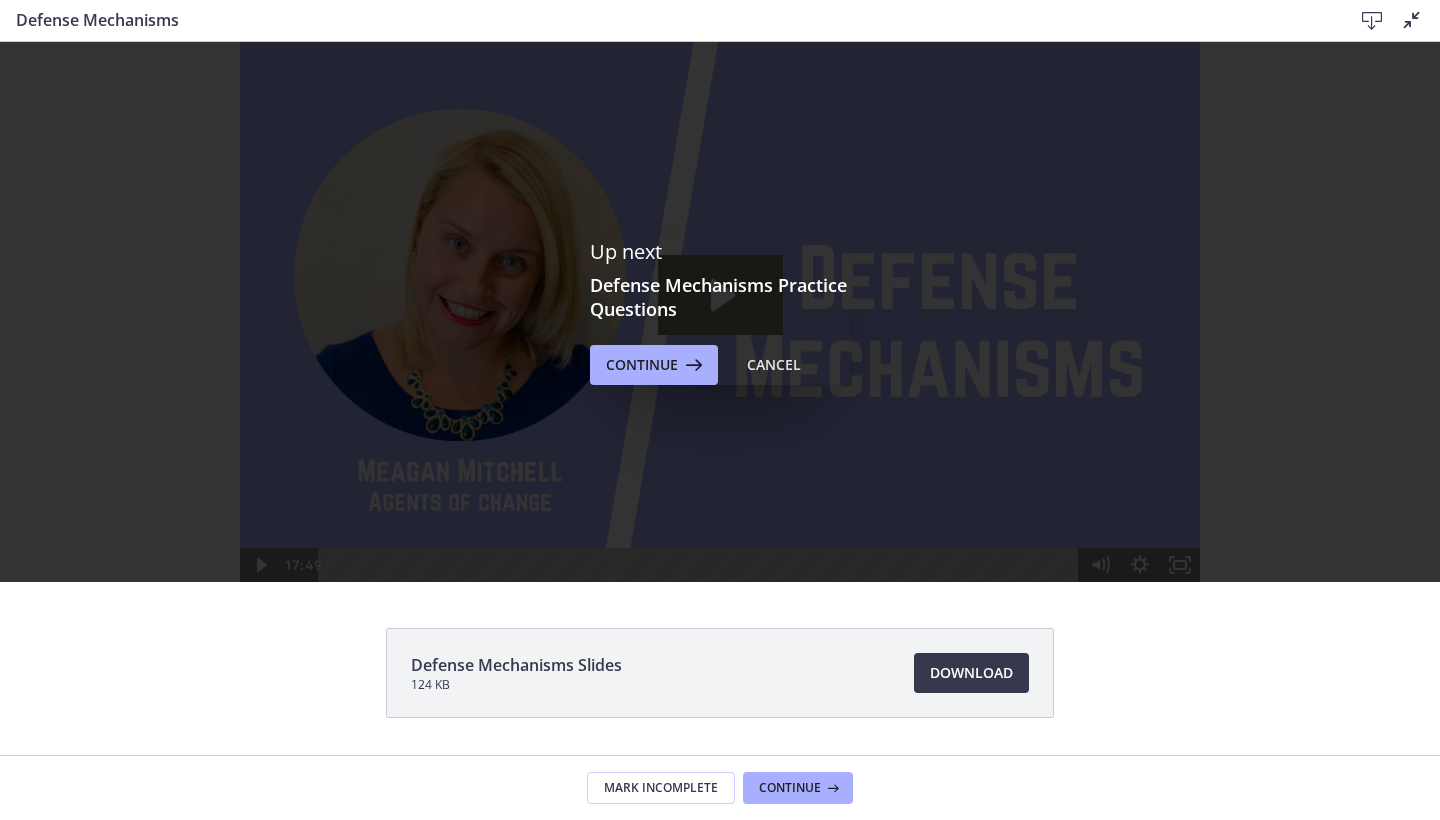 scroll, scrollTop: 0, scrollLeft: 0, axis: both 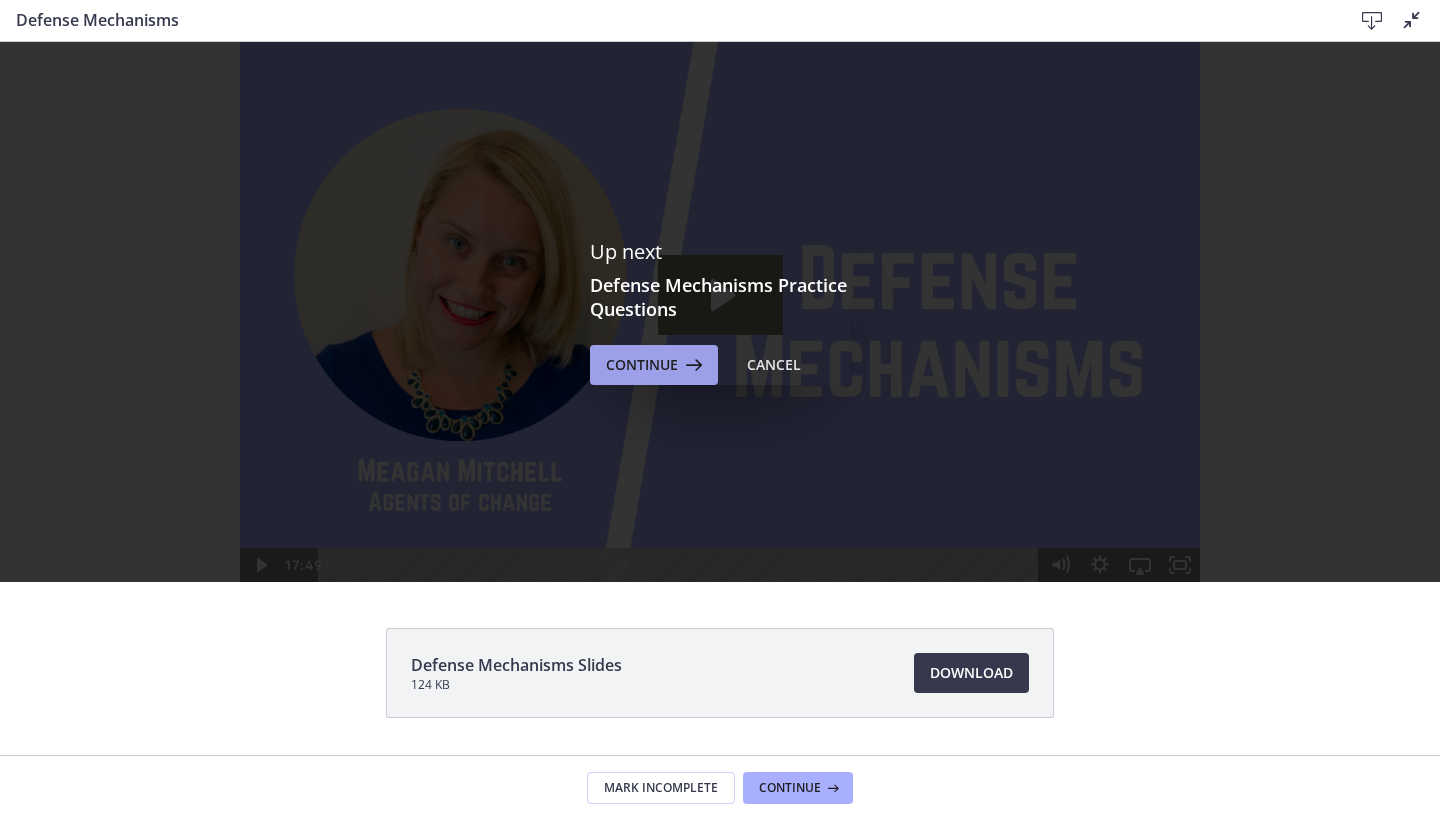 click on "Continue" at bounding box center (654, 365) 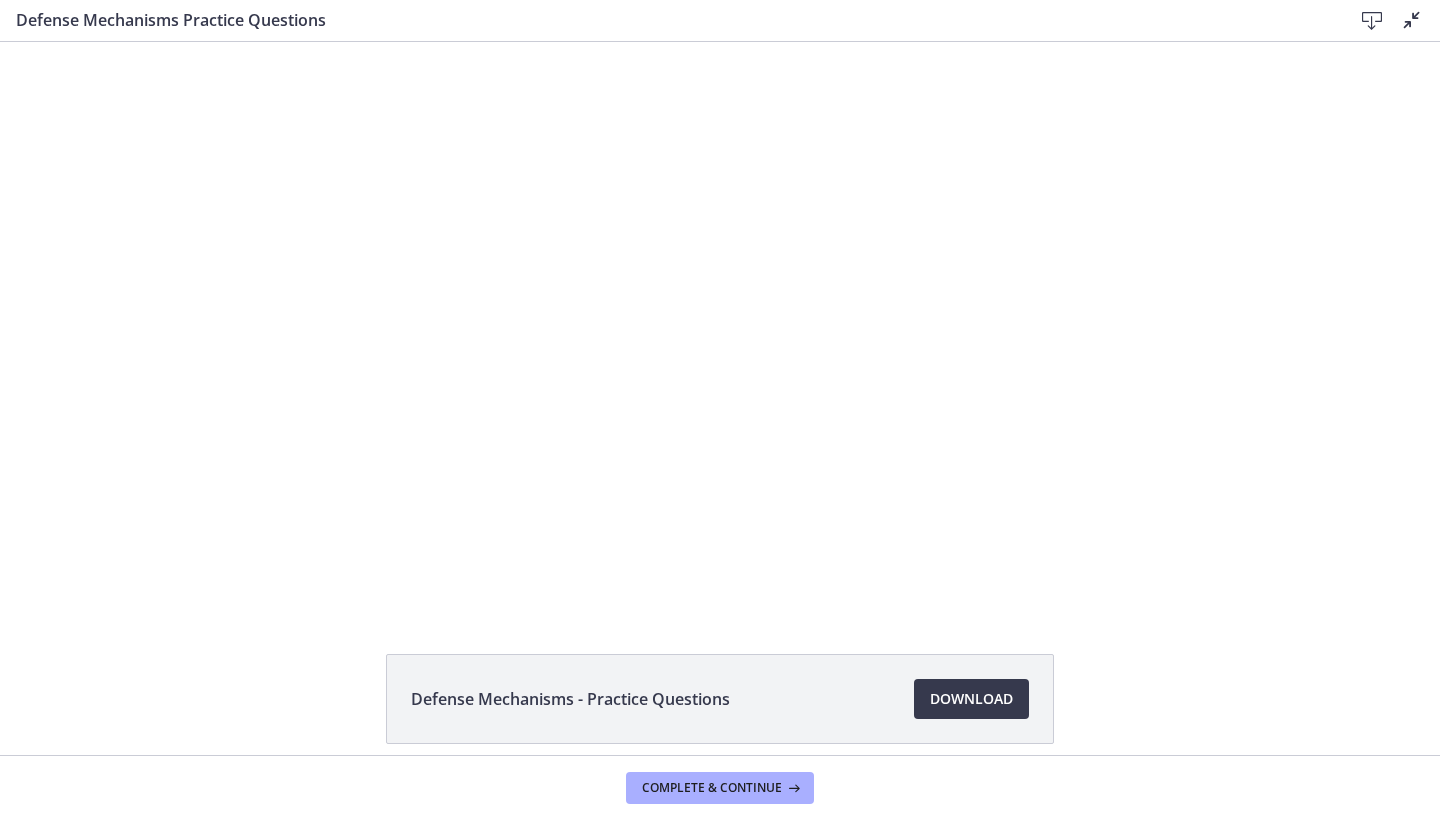scroll, scrollTop: 0, scrollLeft: 0, axis: both 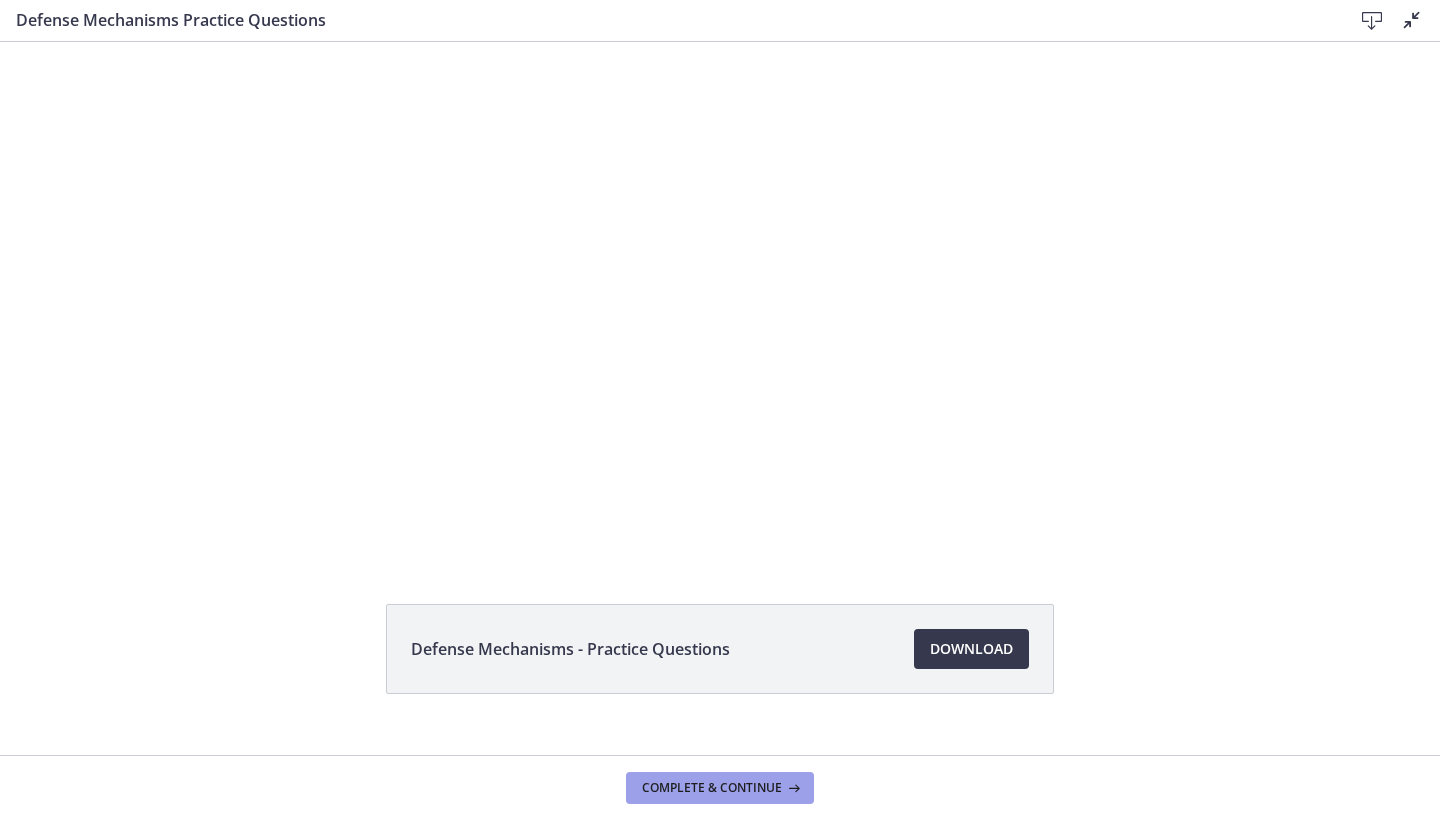 click on "Complete & continue" at bounding box center [720, 788] 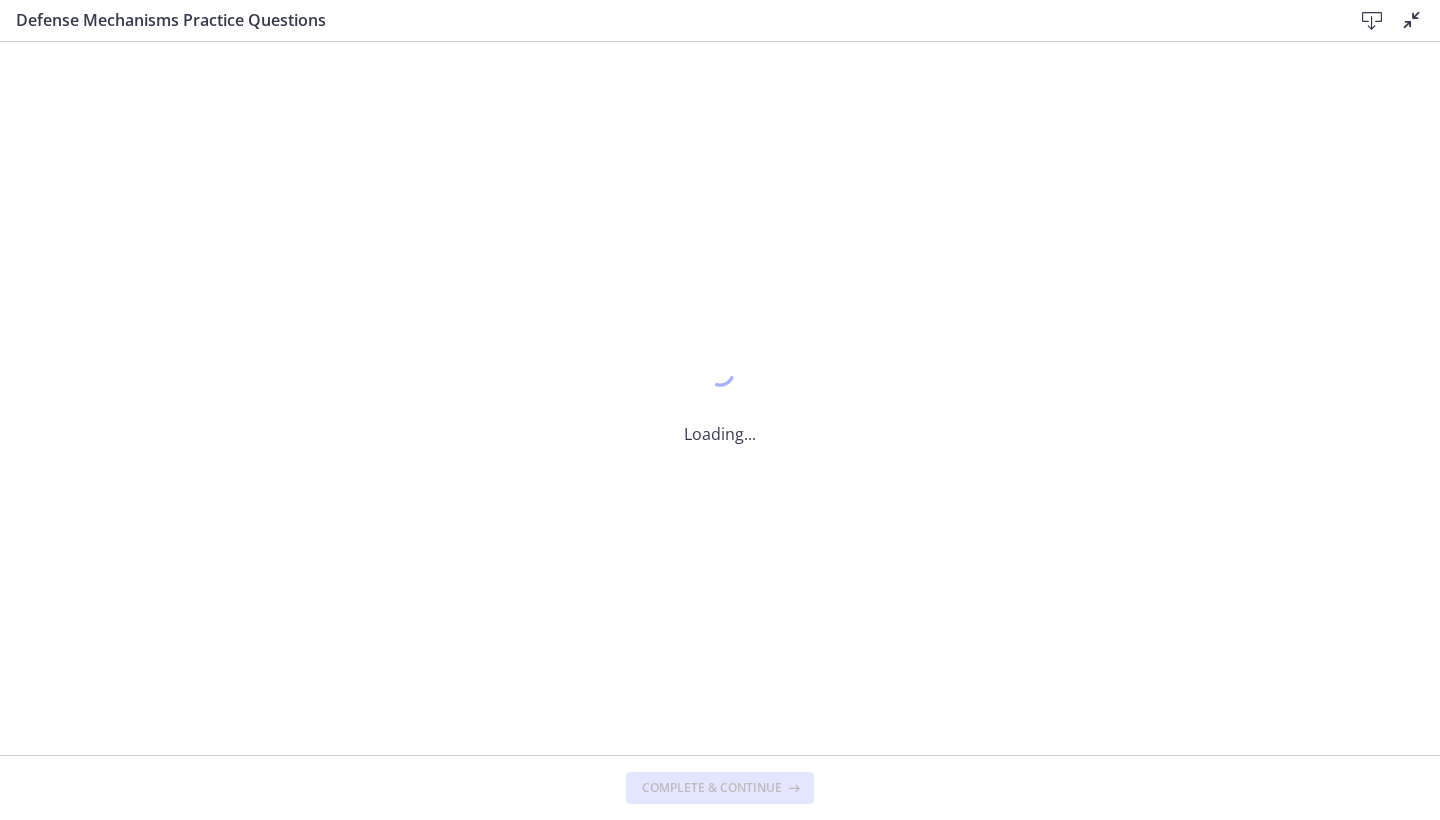 scroll, scrollTop: 0, scrollLeft: 0, axis: both 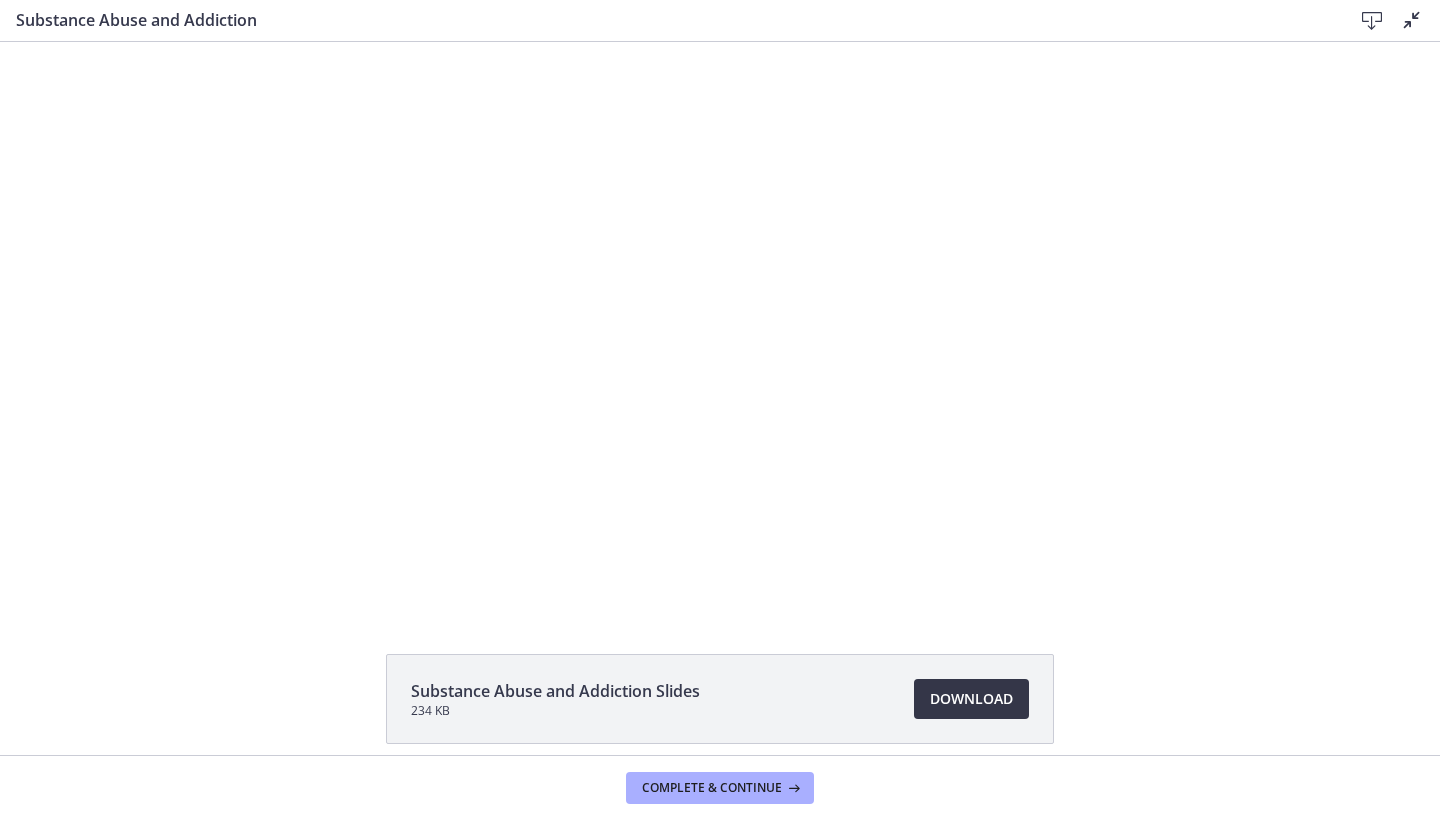 click on "Download
Opens in a new window" at bounding box center (971, 699) 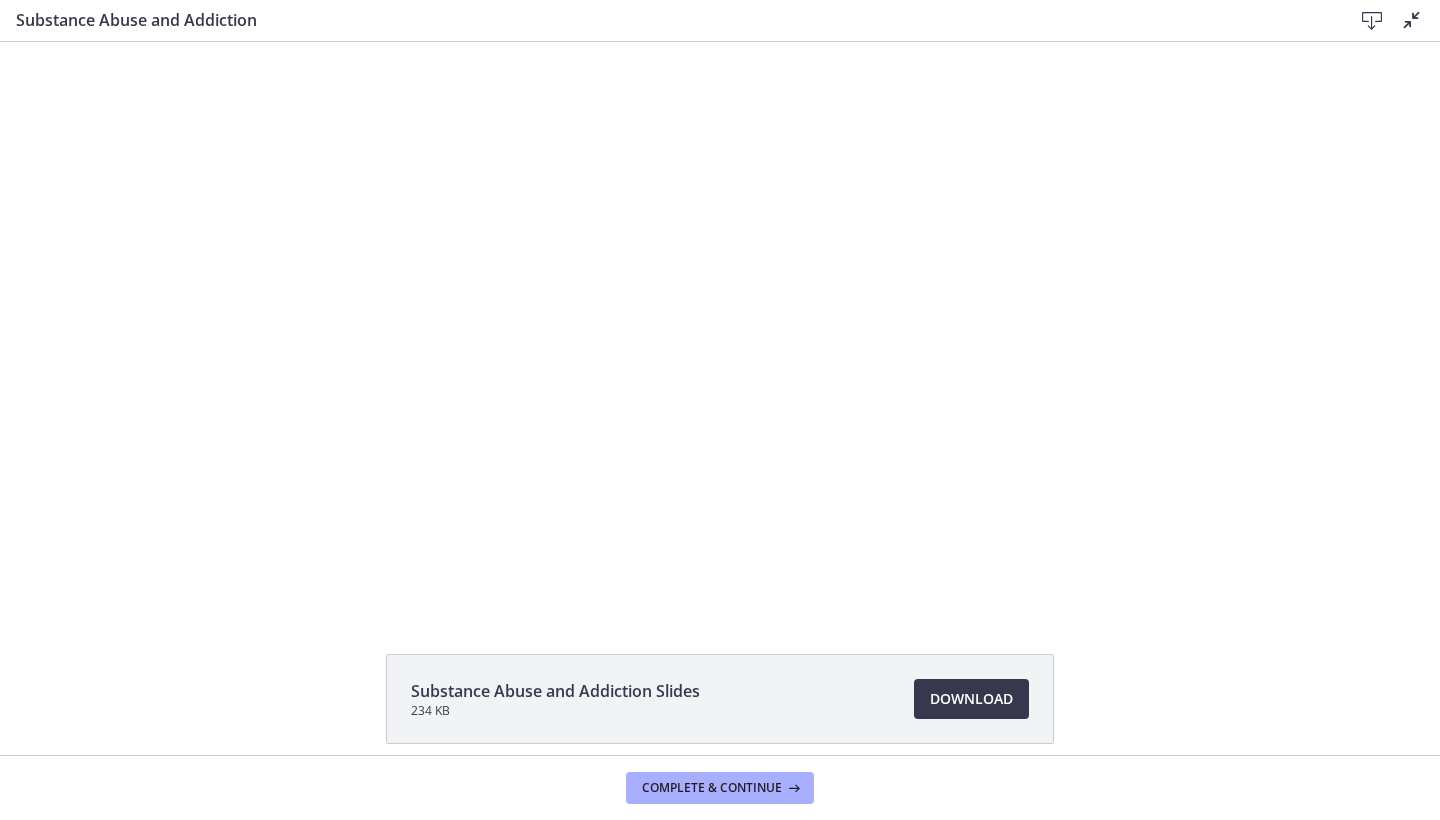 scroll, scrollTop: 85, scrollLeft: 0, axis: vertical 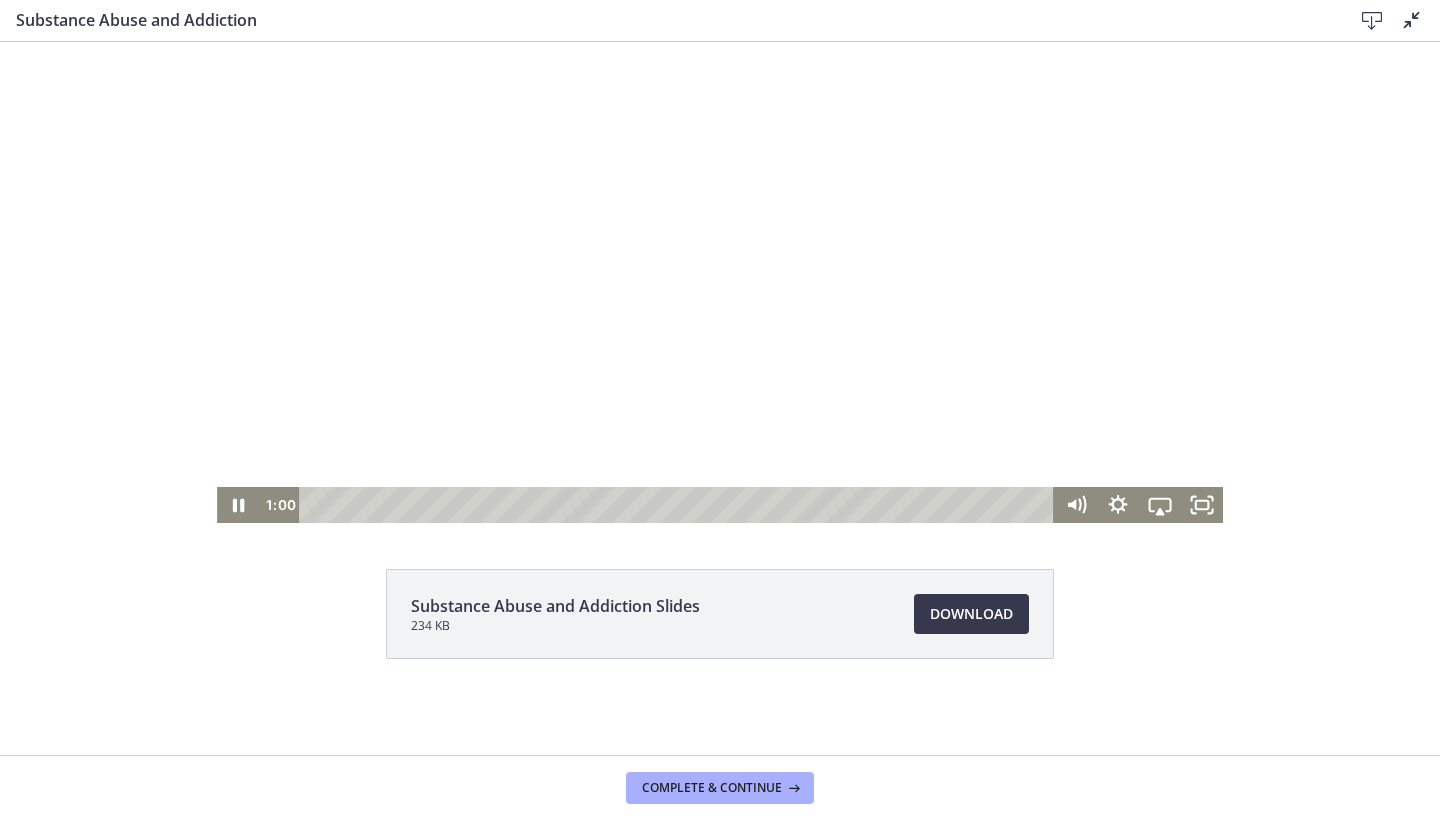 click at bounding box center [720, 240] 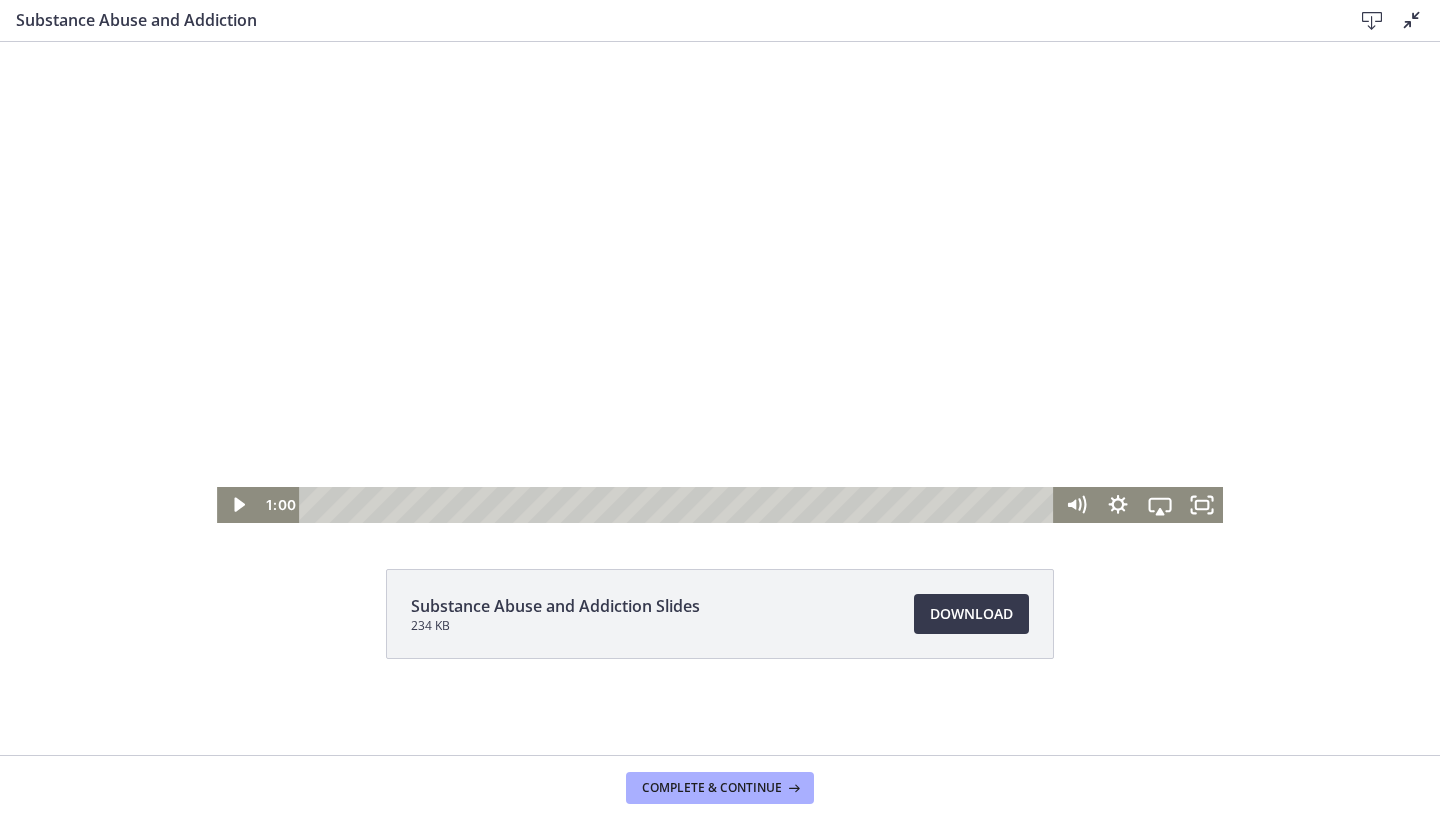 click at bounding box center (720, 240) 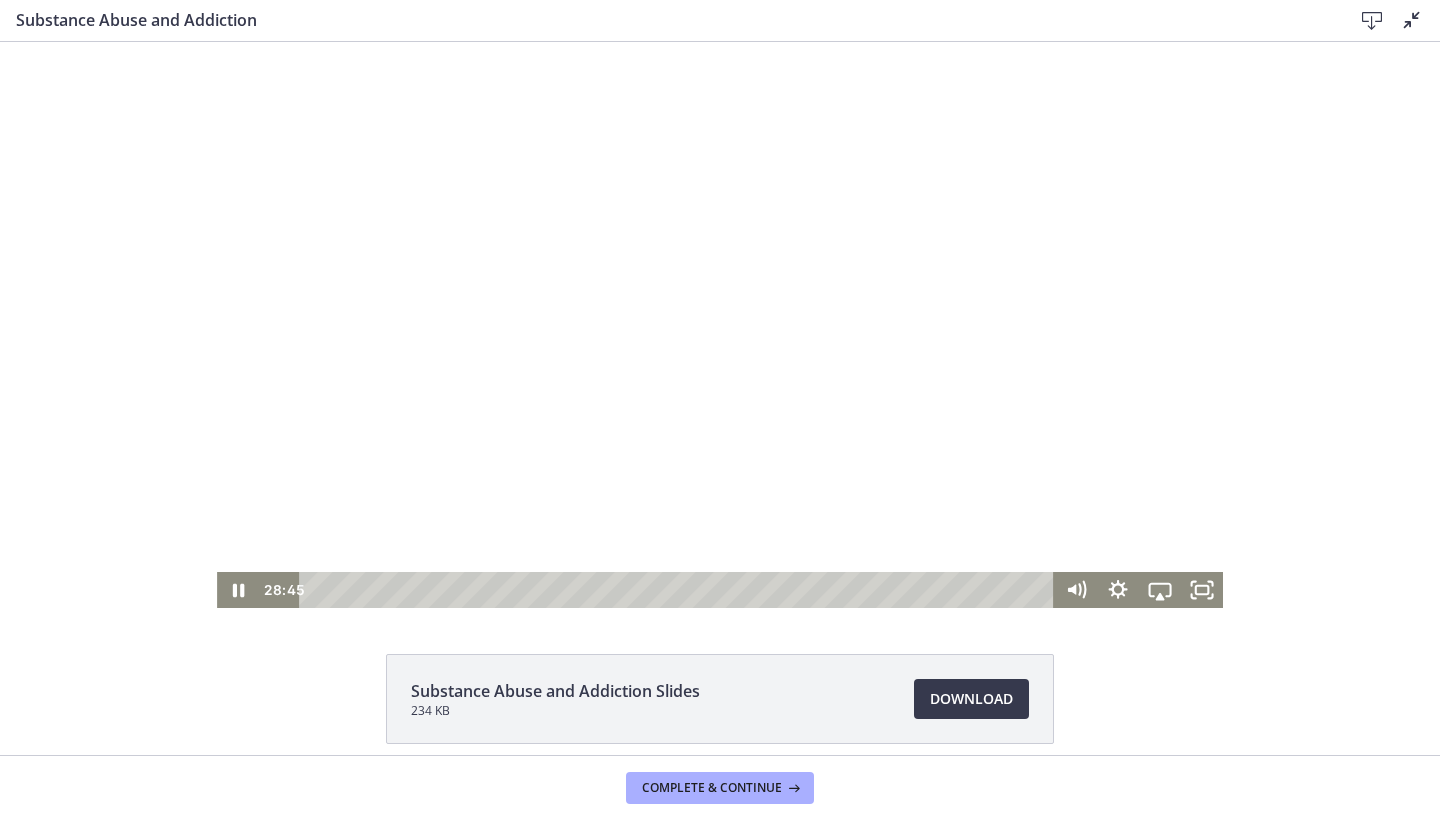 scroll, scrollTop: 0, scrollLeft: 0, axis: both 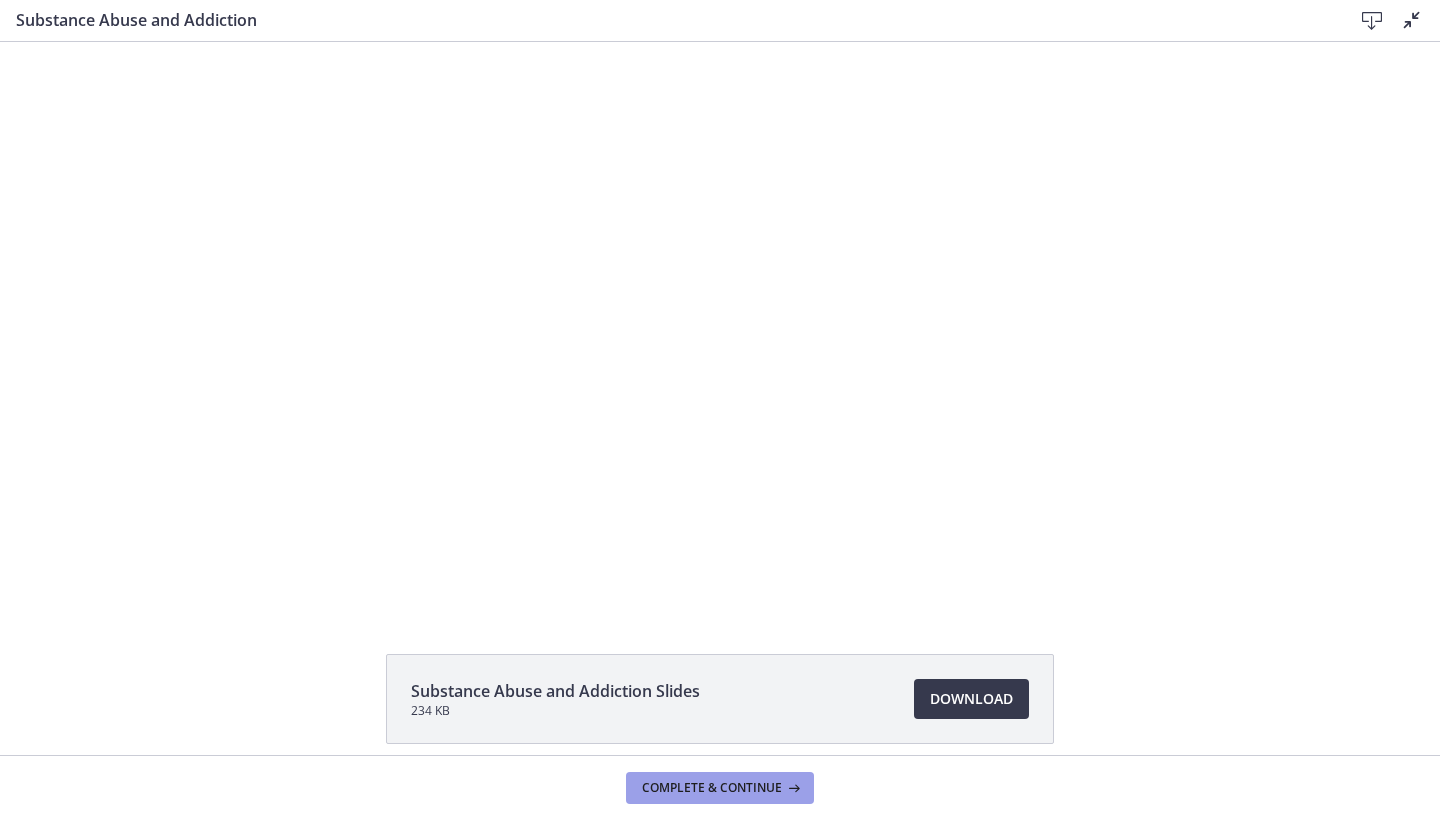 click on "Complete & continue" at bounding box center [712, 788] 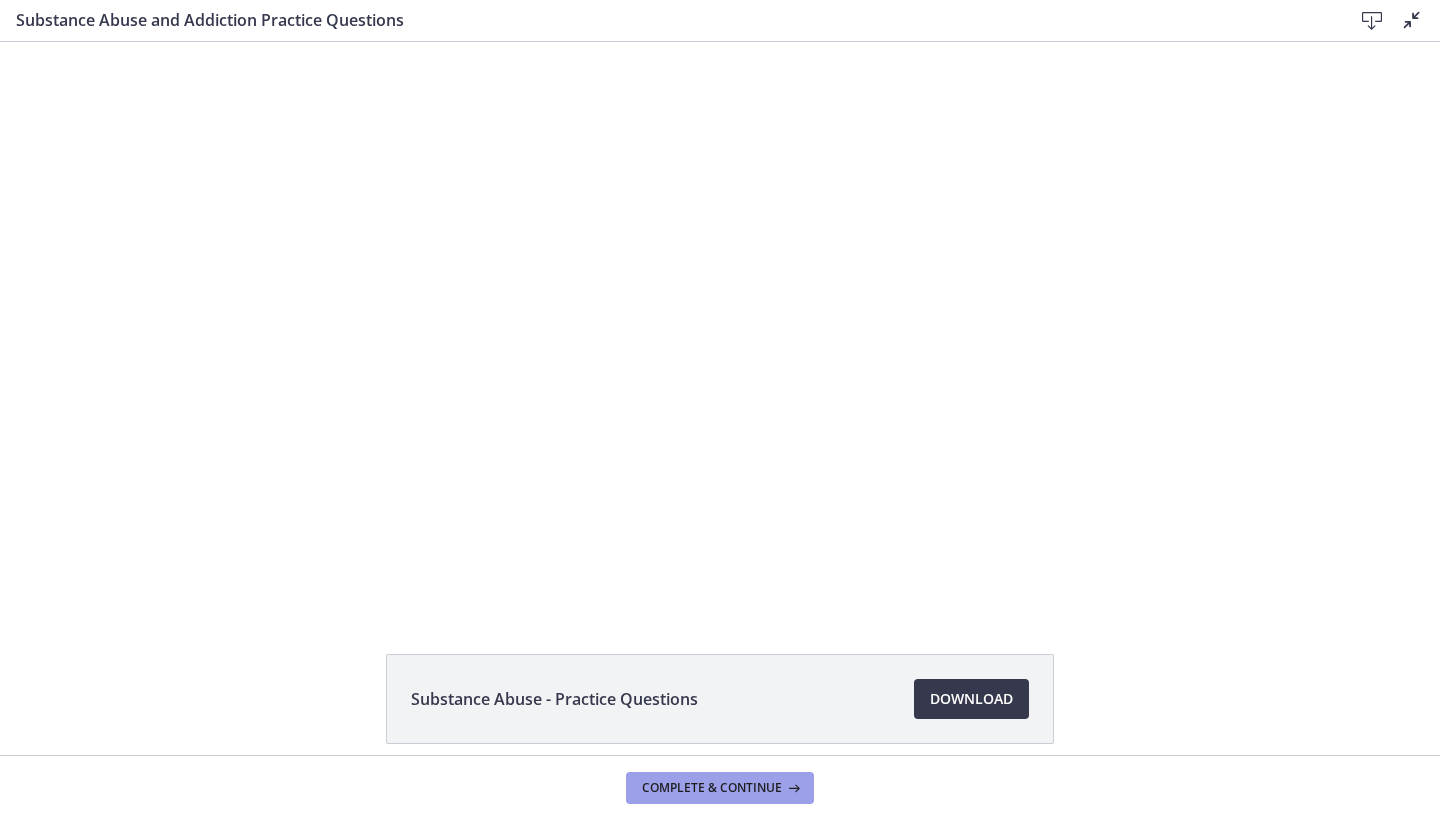 scroll, scrollTop: 0, scrollLeft: 0, axis: both 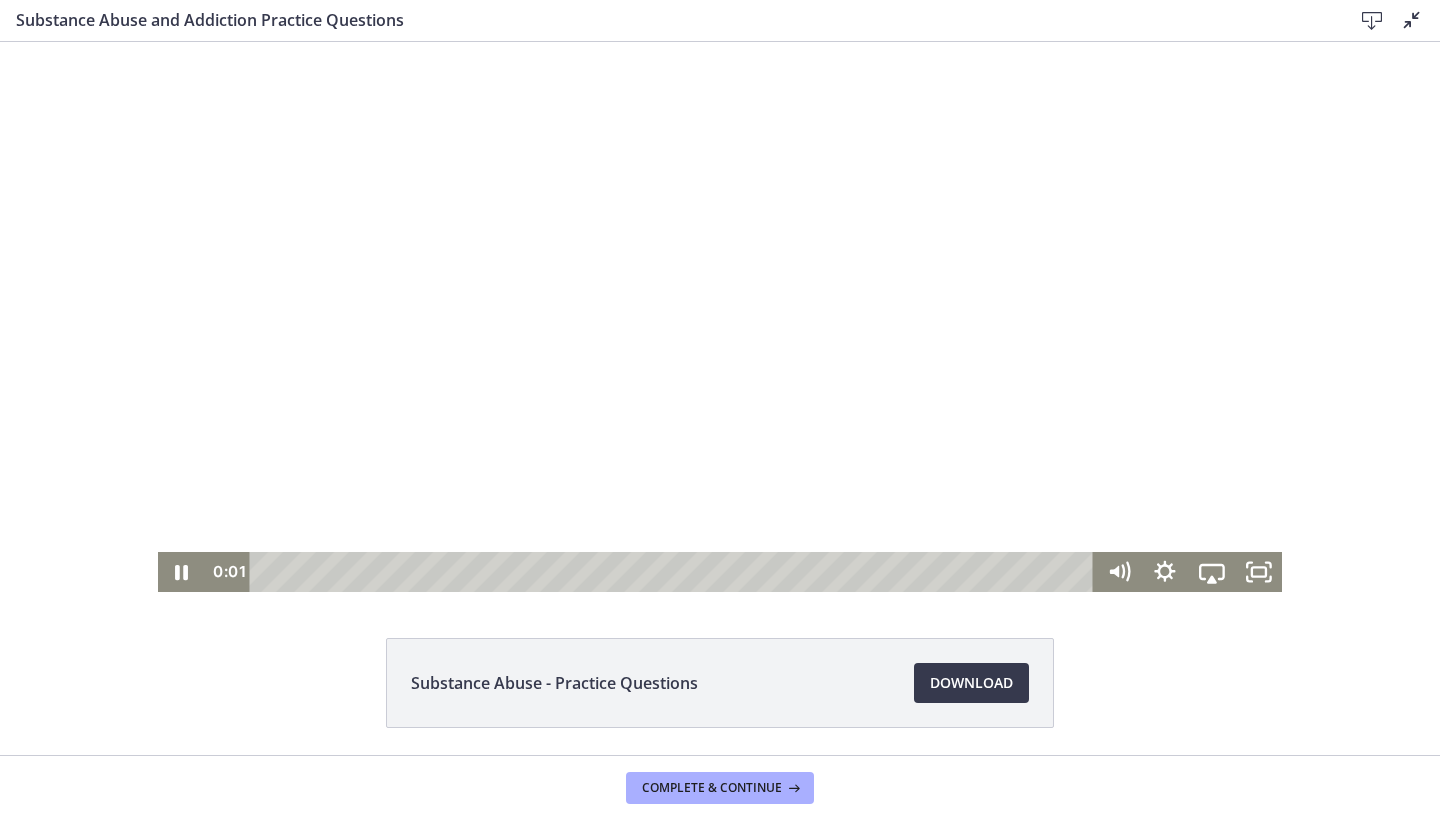click at bounding box center [720, 309] 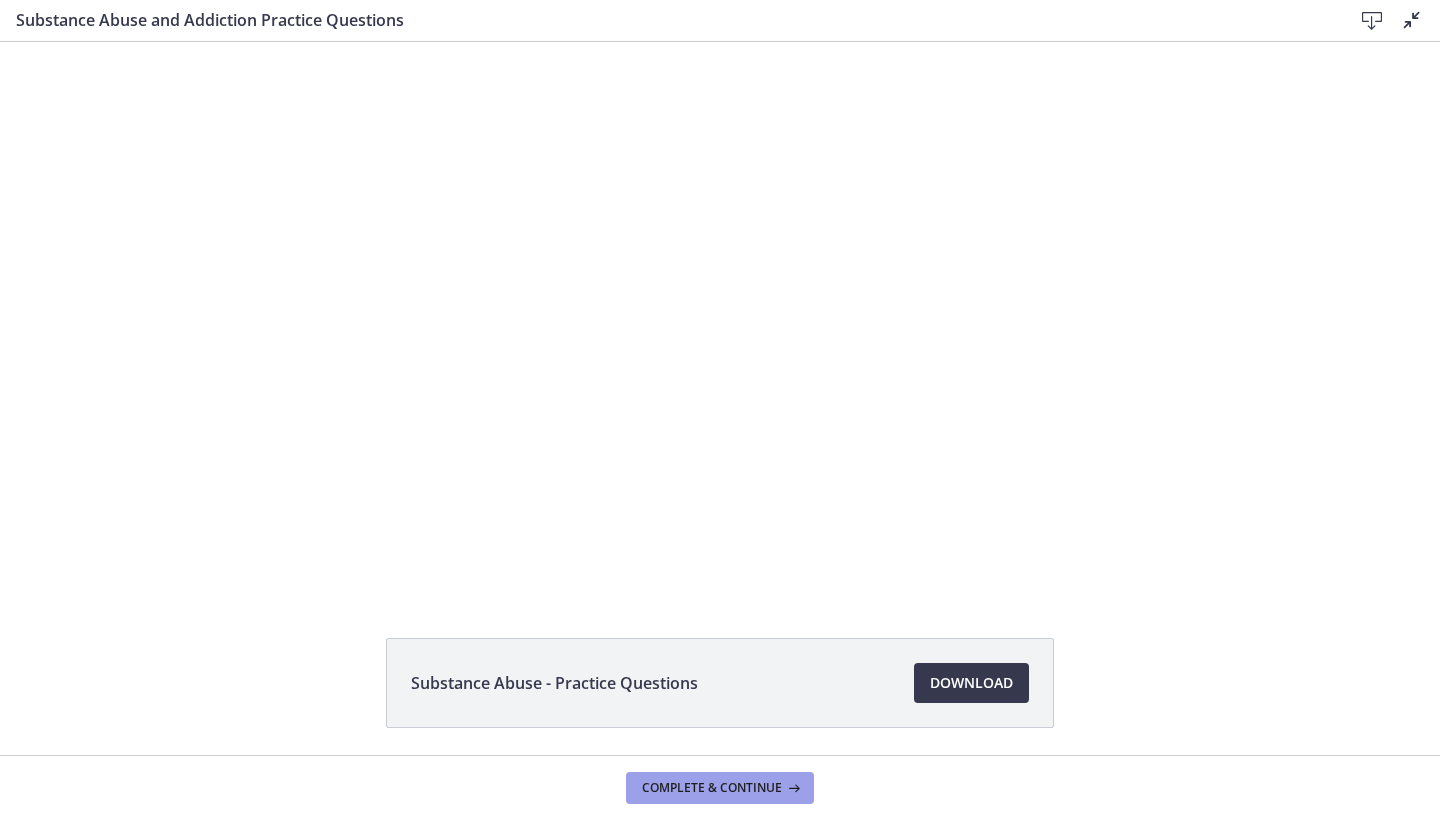 click on "Complete & continue" at bounding box center (712, 788) 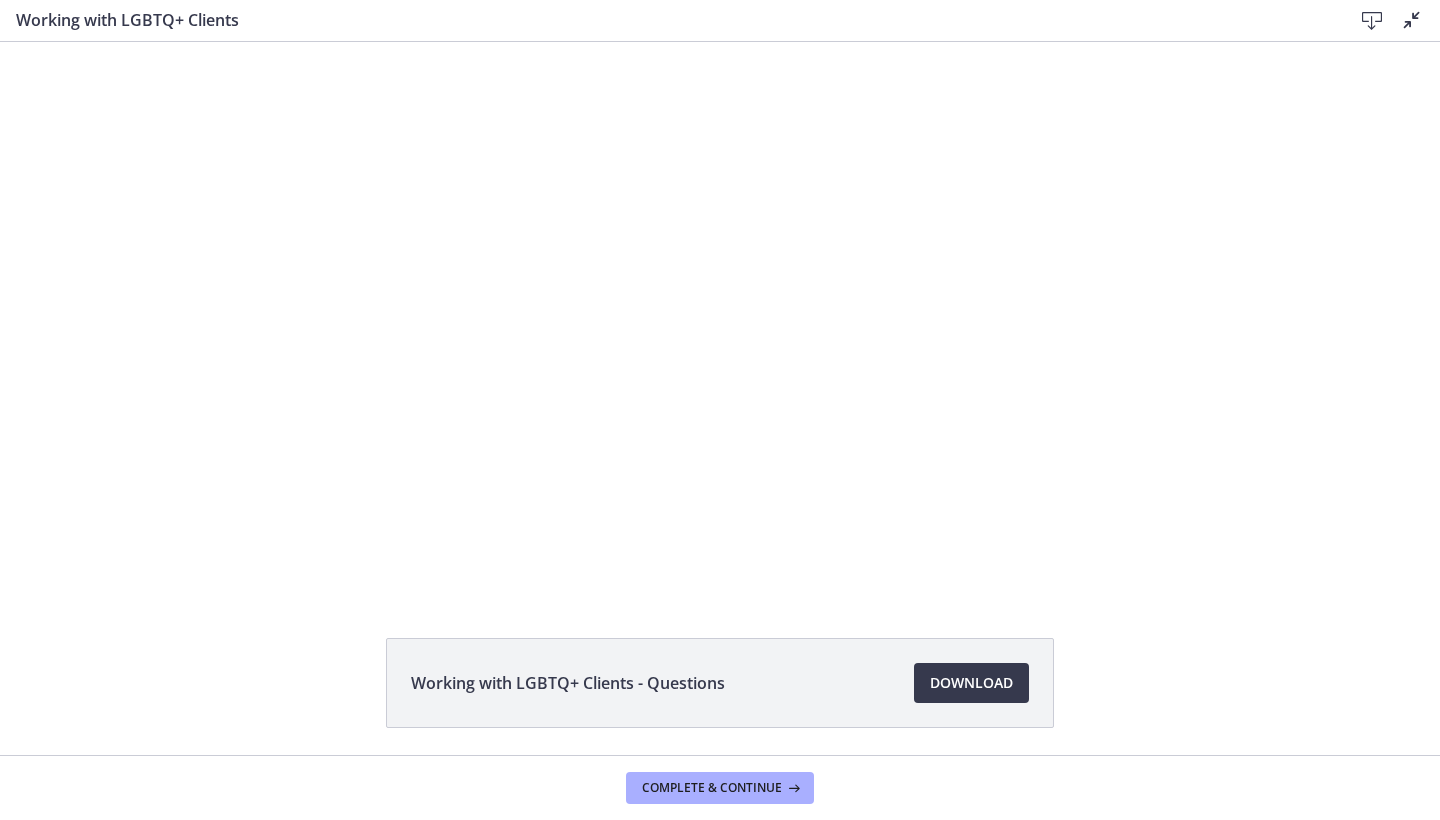 scroll, scrollTop: 0, scrollLeft: 0, axis: both 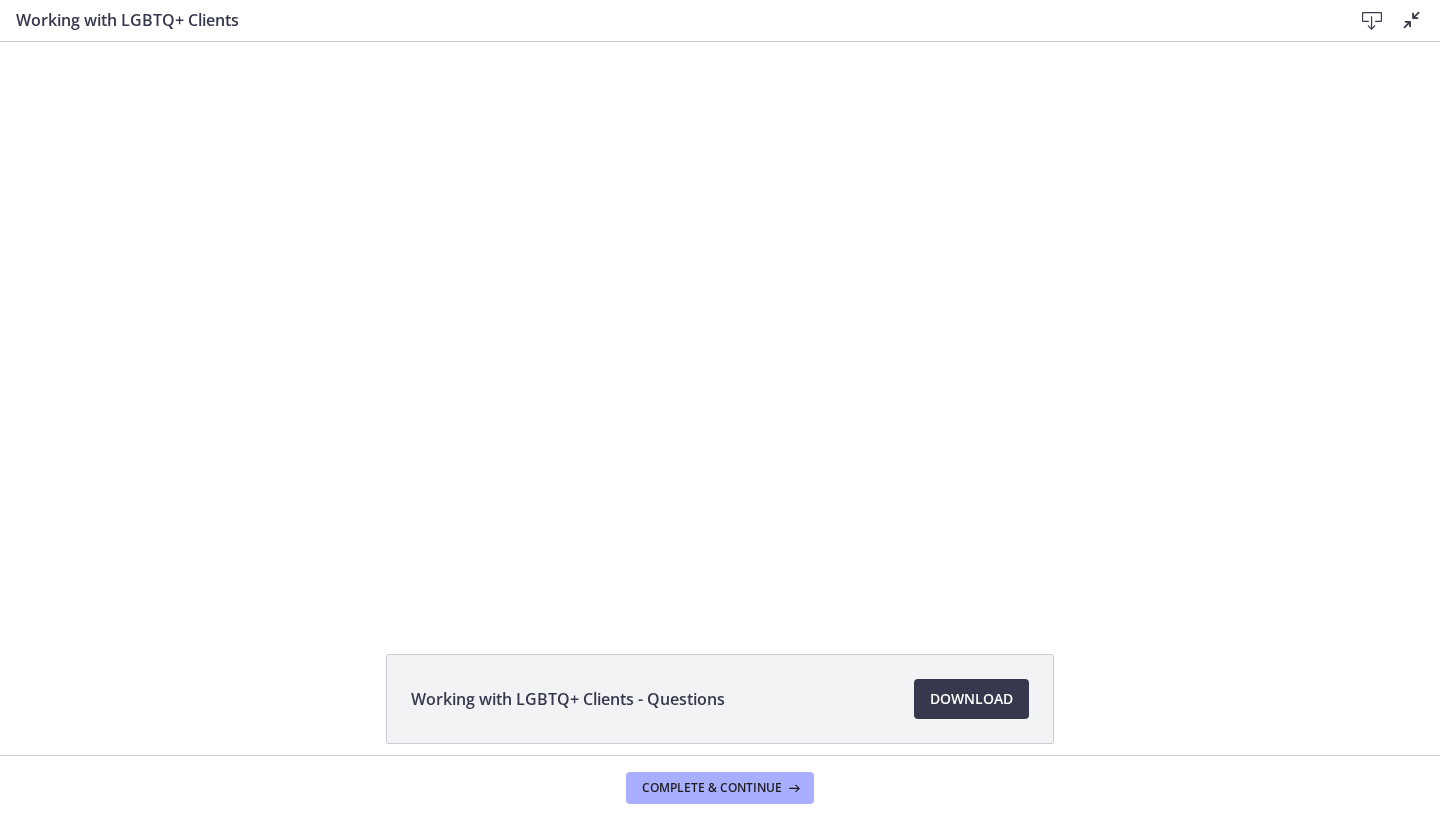 click on "Working with LGBTQ+ Clients - Questions
Download
Opens in a new window" 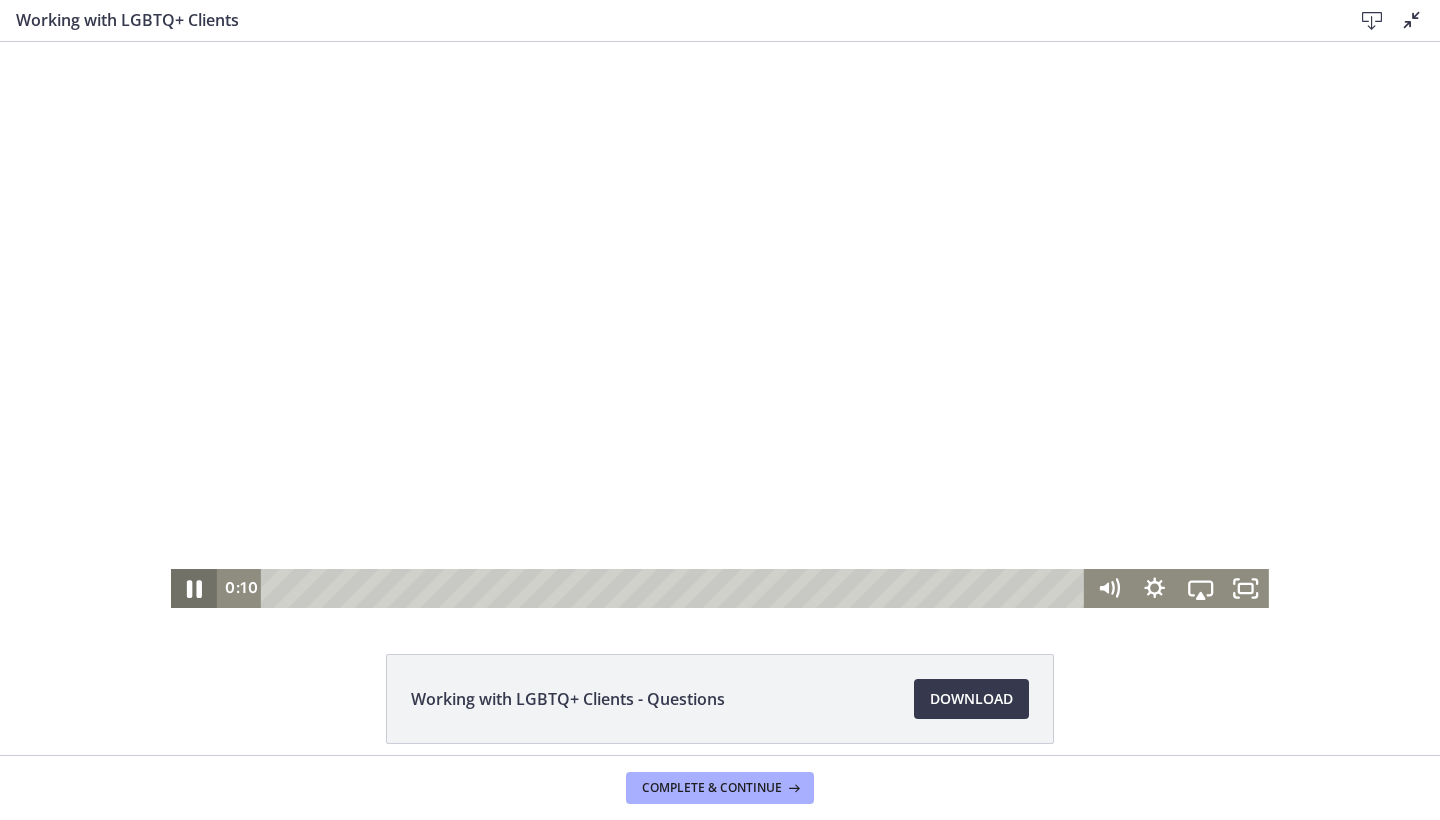click 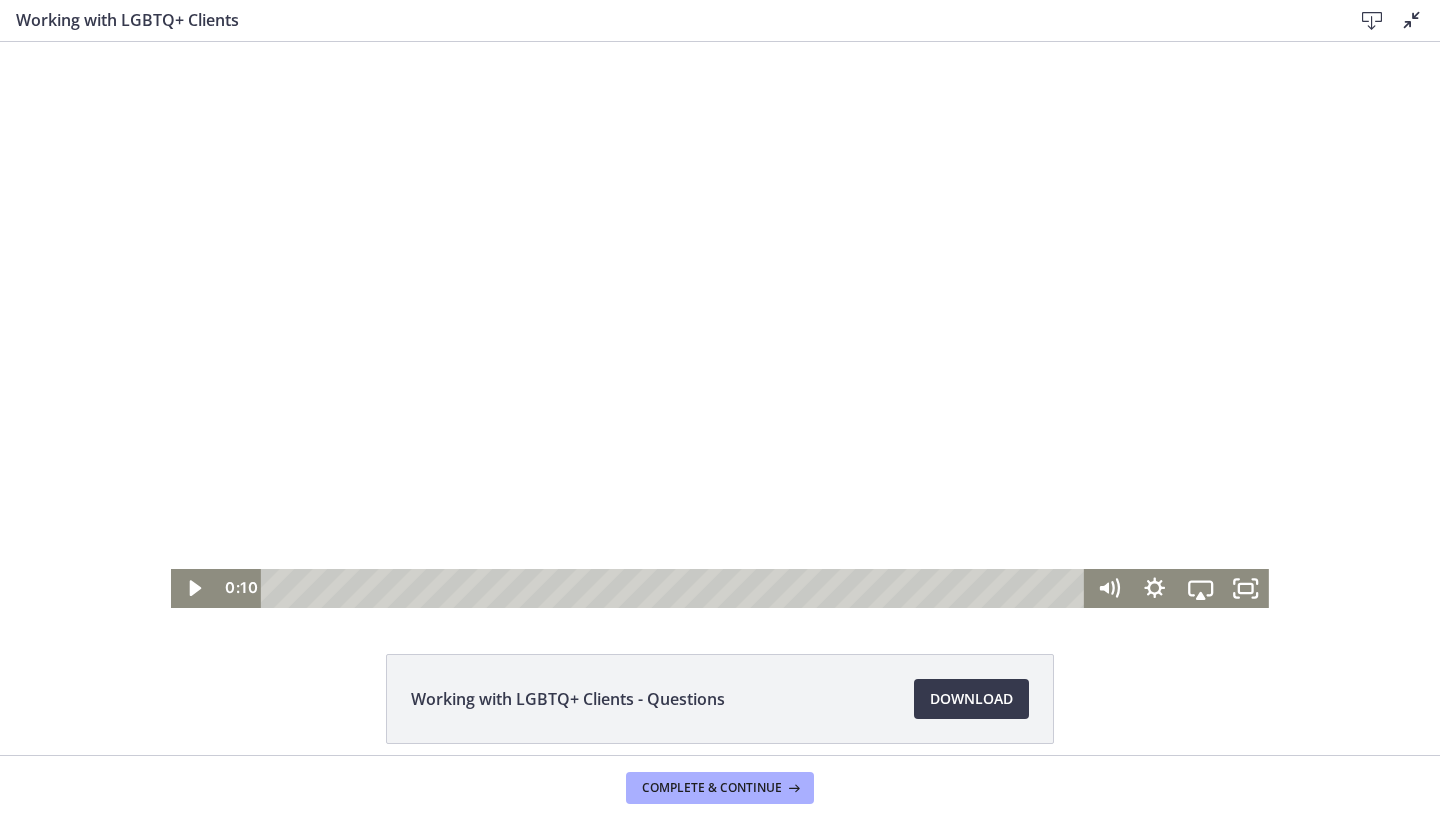 scroll, scrollTop: 0, scrollLeft: 0, axis: both 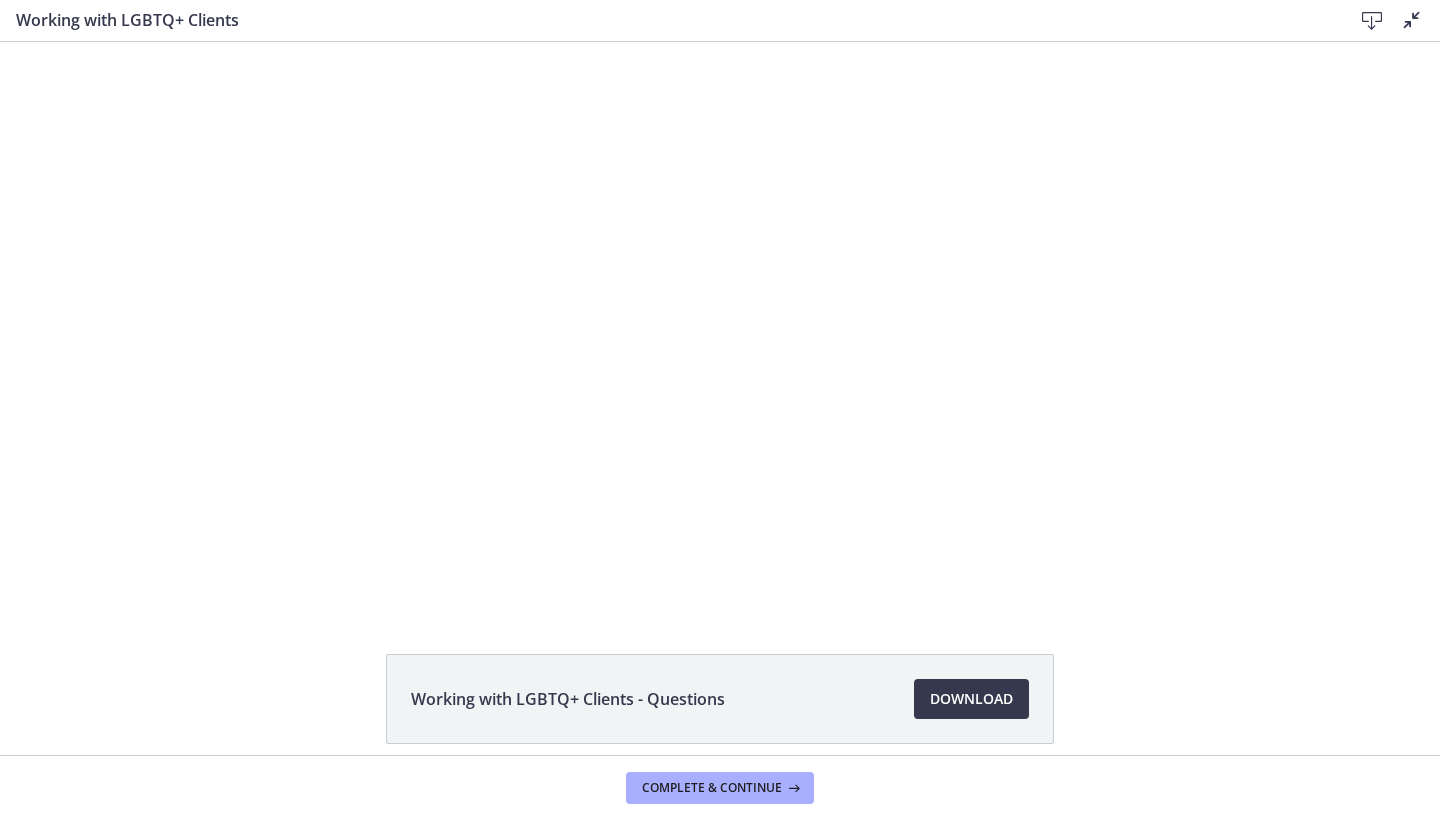 click at bounding box center (1412, 20) 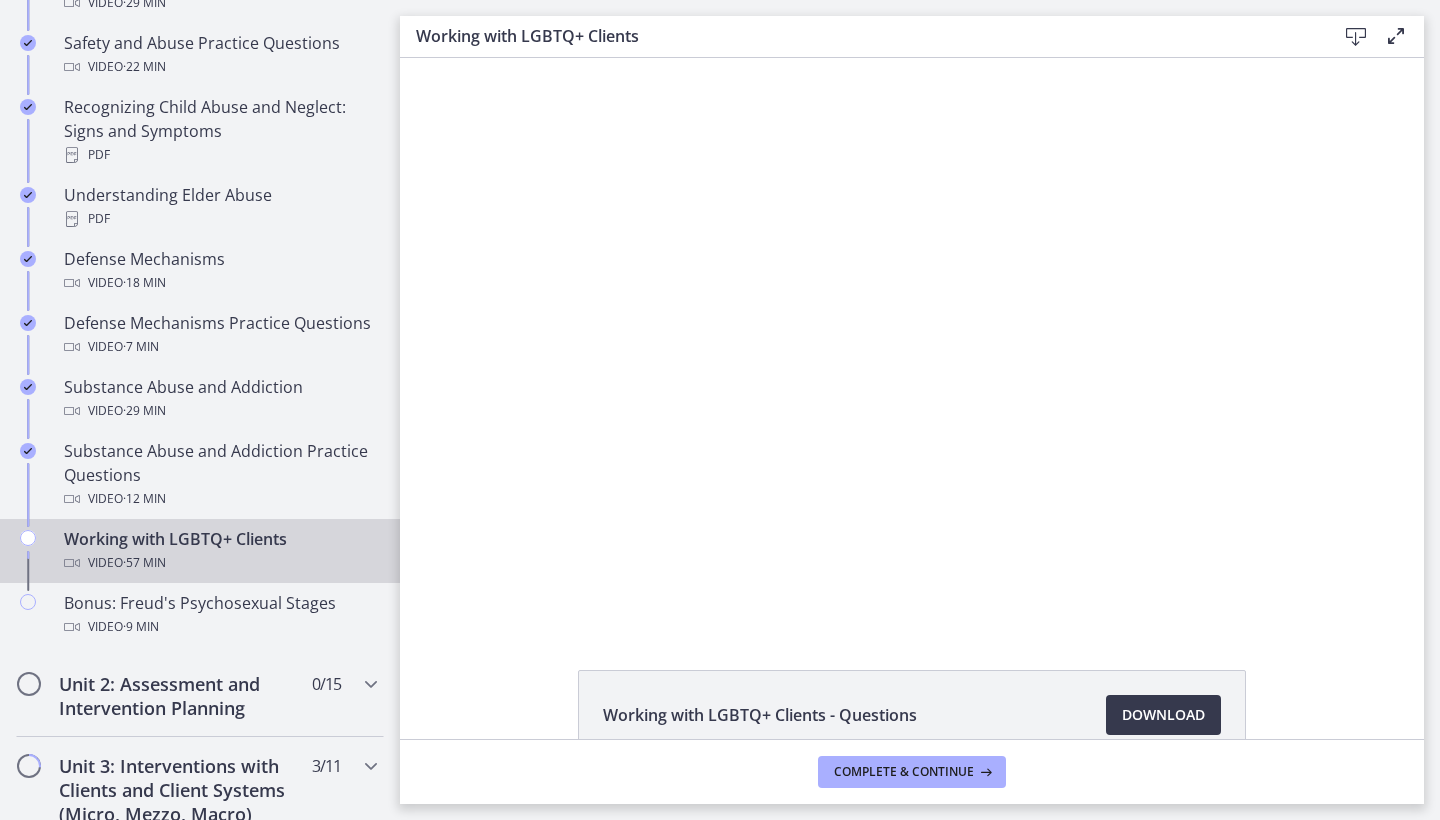 scroll, scrollTop: 977, scrollLeft: 0, axis: vertical 